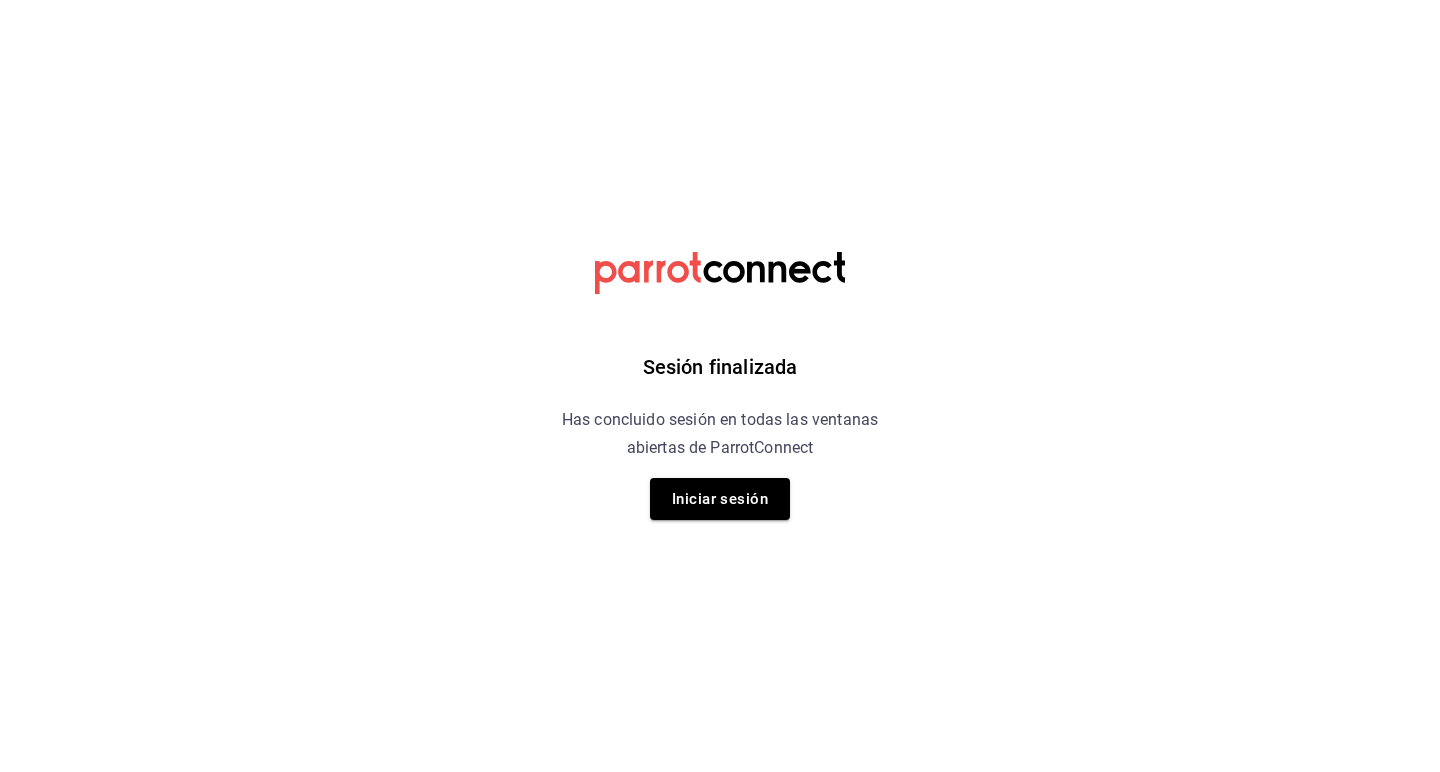 scroll, scrollTop: 0, scrollLeft: 0, axis: both 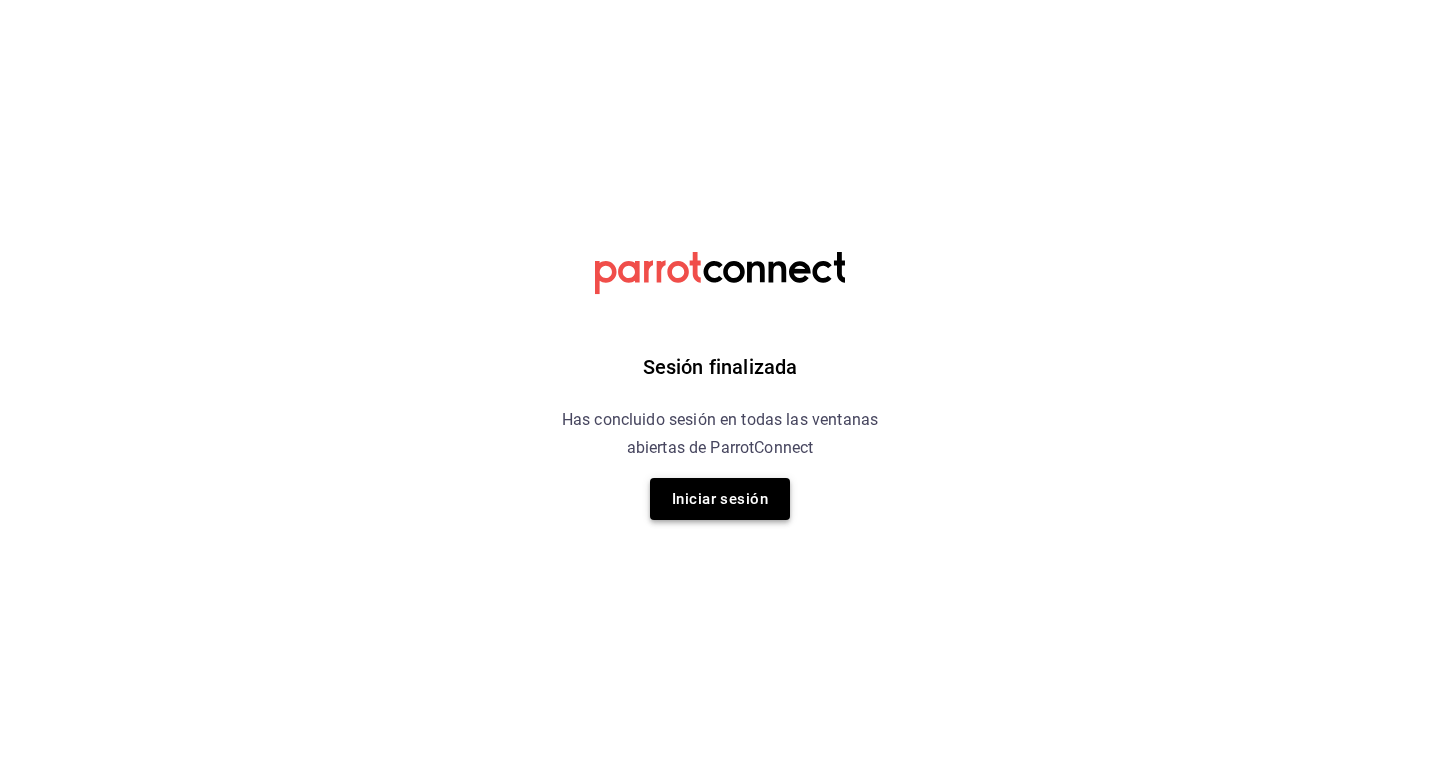 click on "Iniciar sesión" at bounding box center (720, 499) 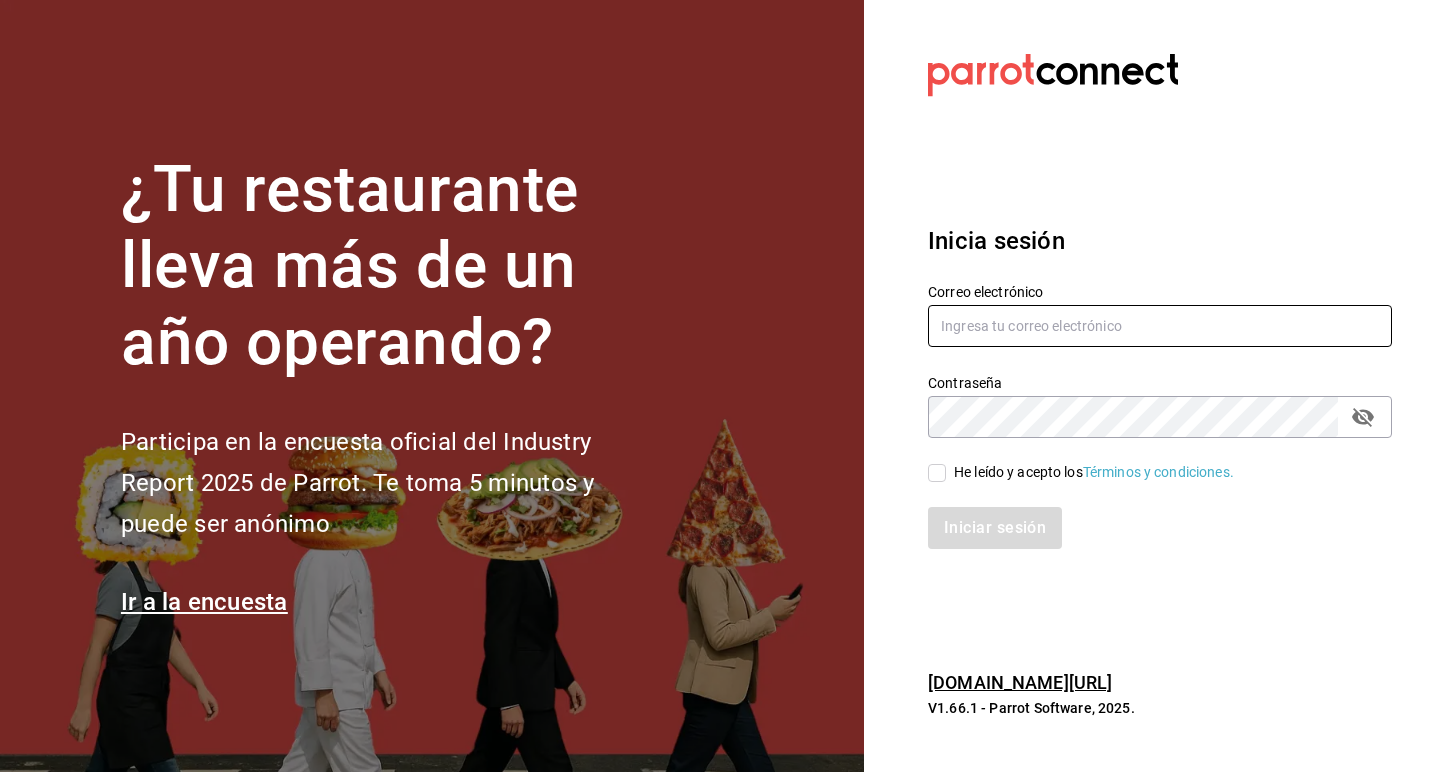 type on "cjuareze97@gmail.com" 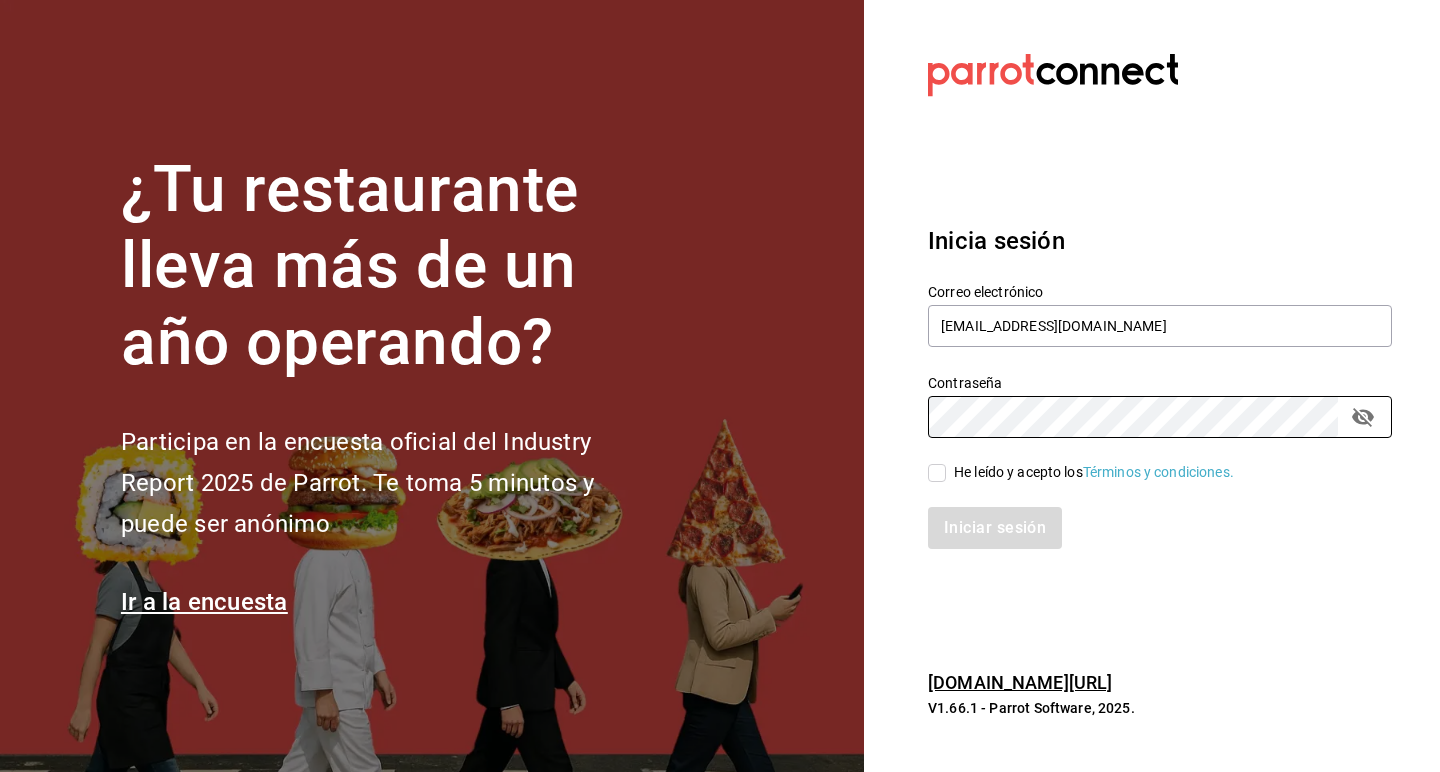 click on "He leído y acepto los  Términos y condiciones." at bounding box center (937, 473) 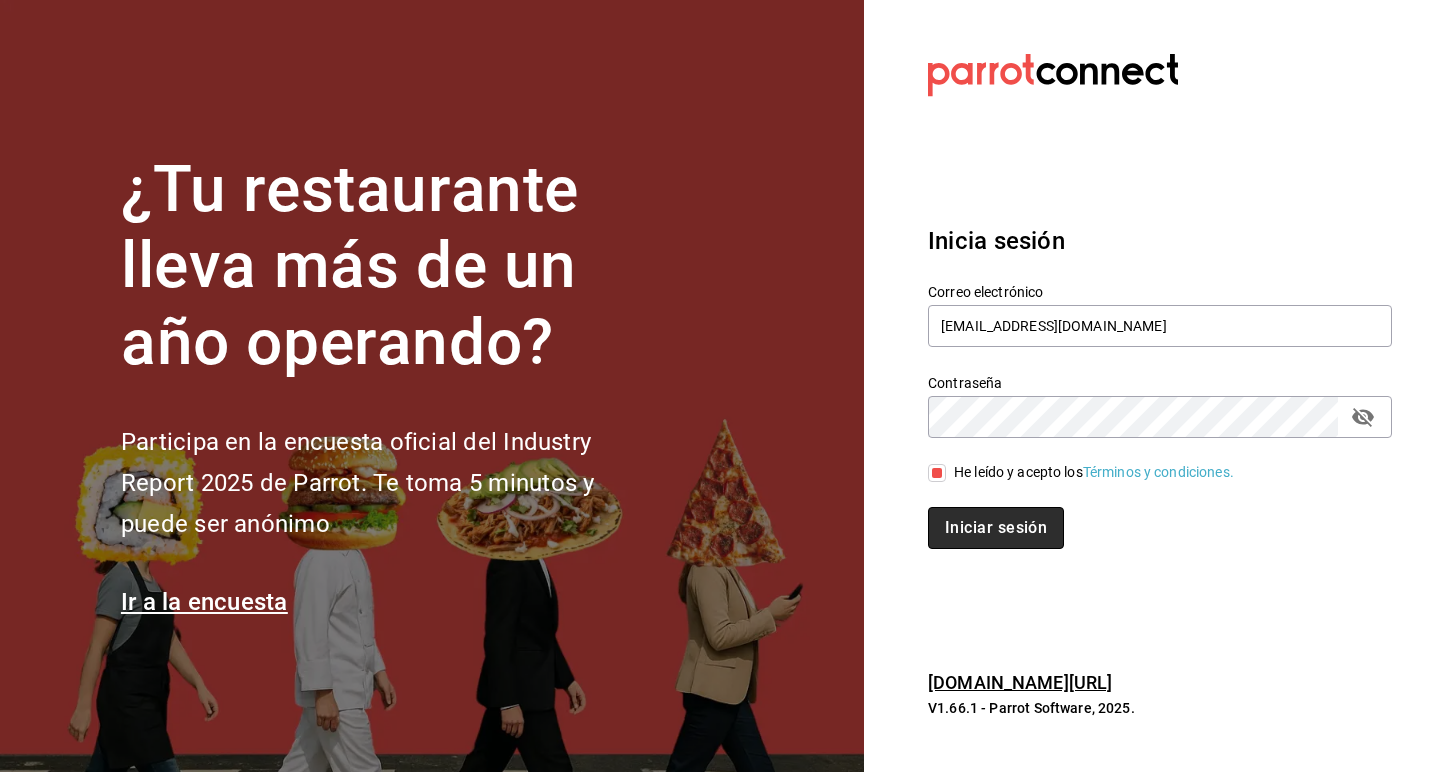 click on "Iniciar sesión" at bounding box center [996, 528] 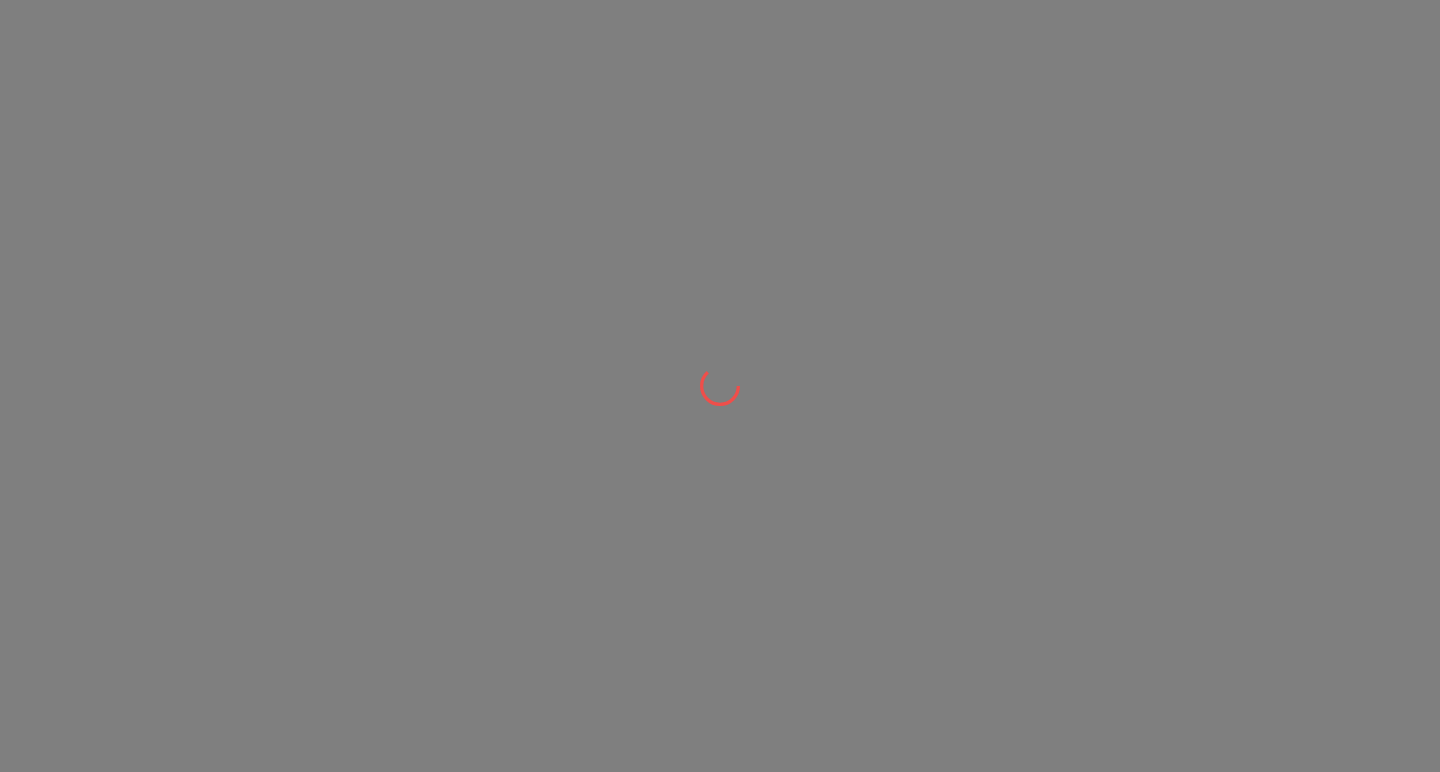 scroll, scrollTop: 0, scrollLeft: 0, axis: both 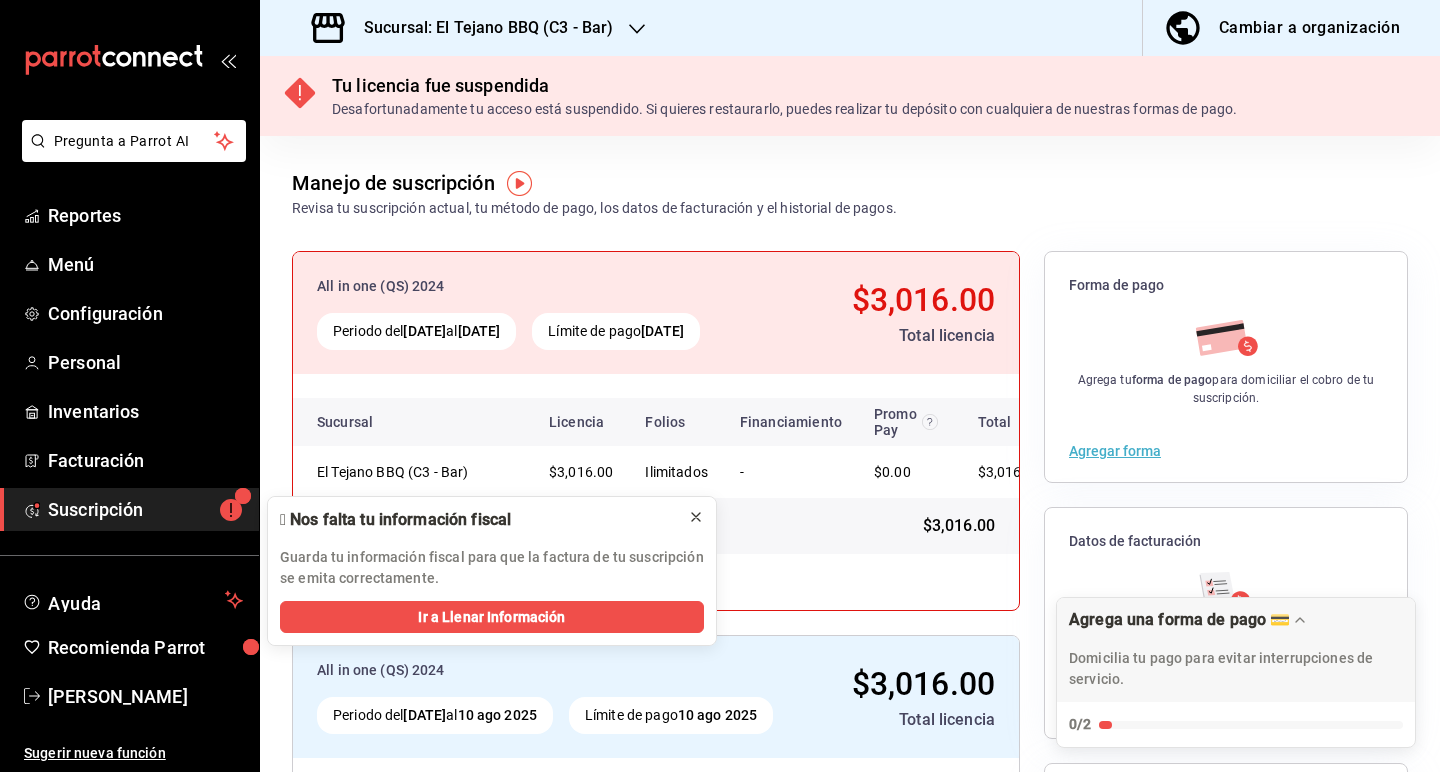 click 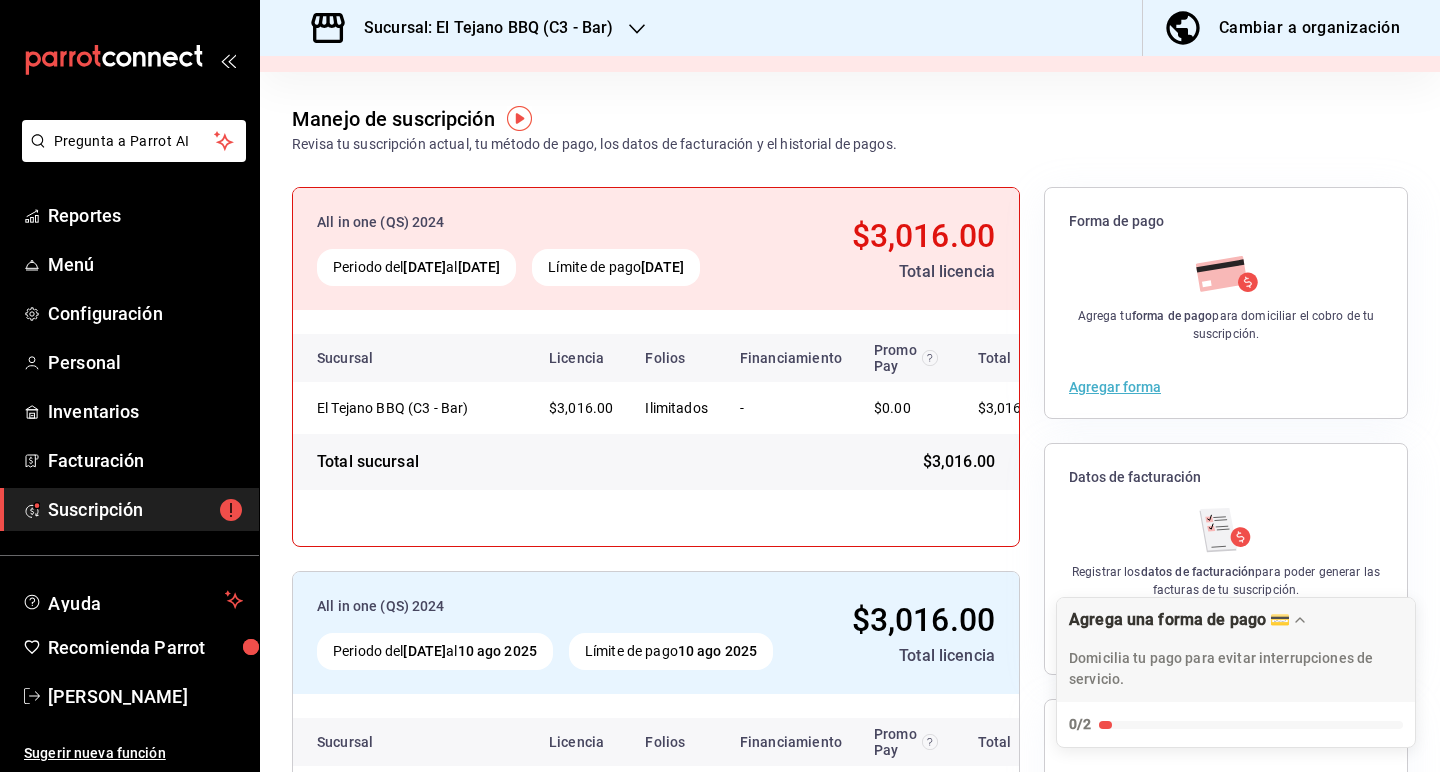 scroll, scrollTop: 62, scrollLeft: 0, axis: vertical 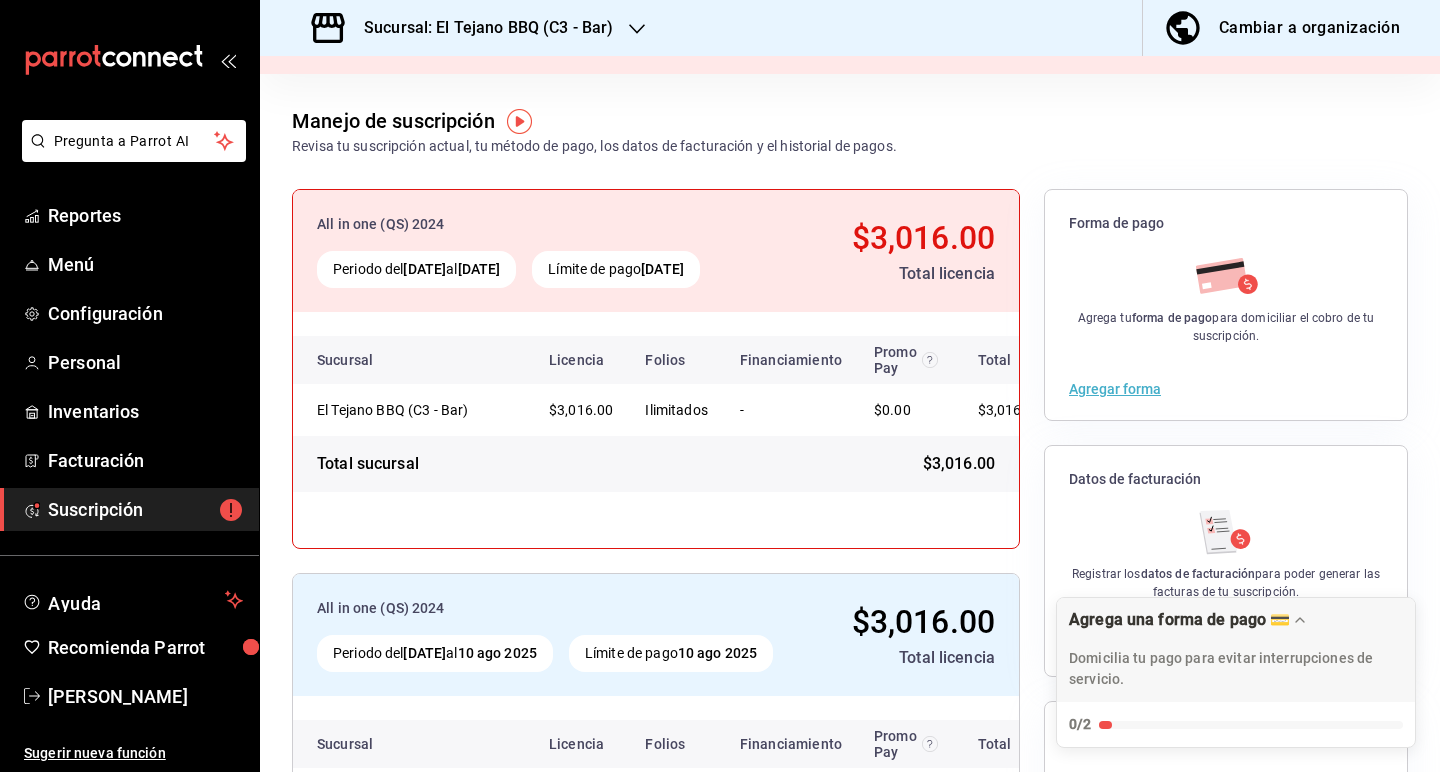 click on "Sucursal: El Tejano BBQ  (C3 - Bar)" at bounding box center (480, 28) 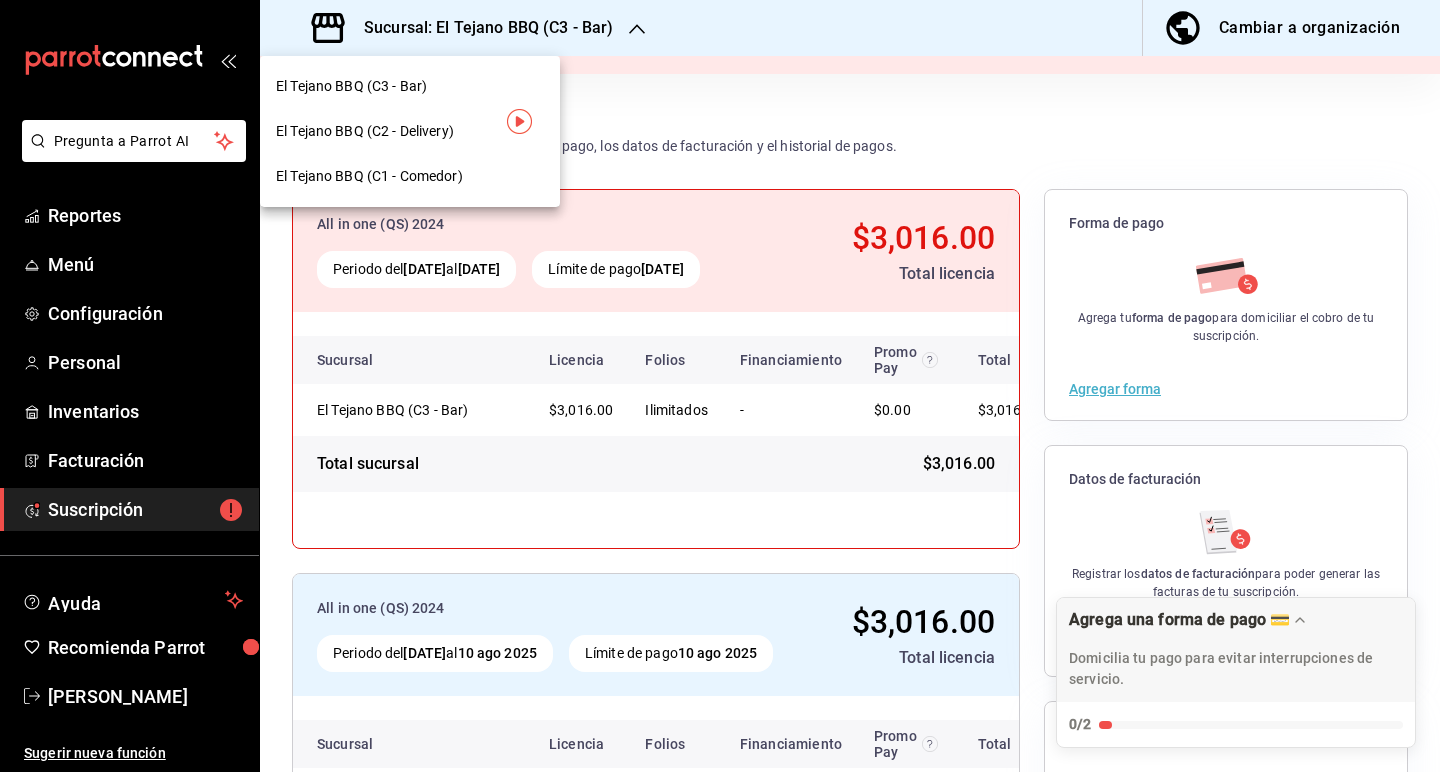 click on "El Tejano BBQ (C1 - Comedor)" at bounding box center (410, 176) 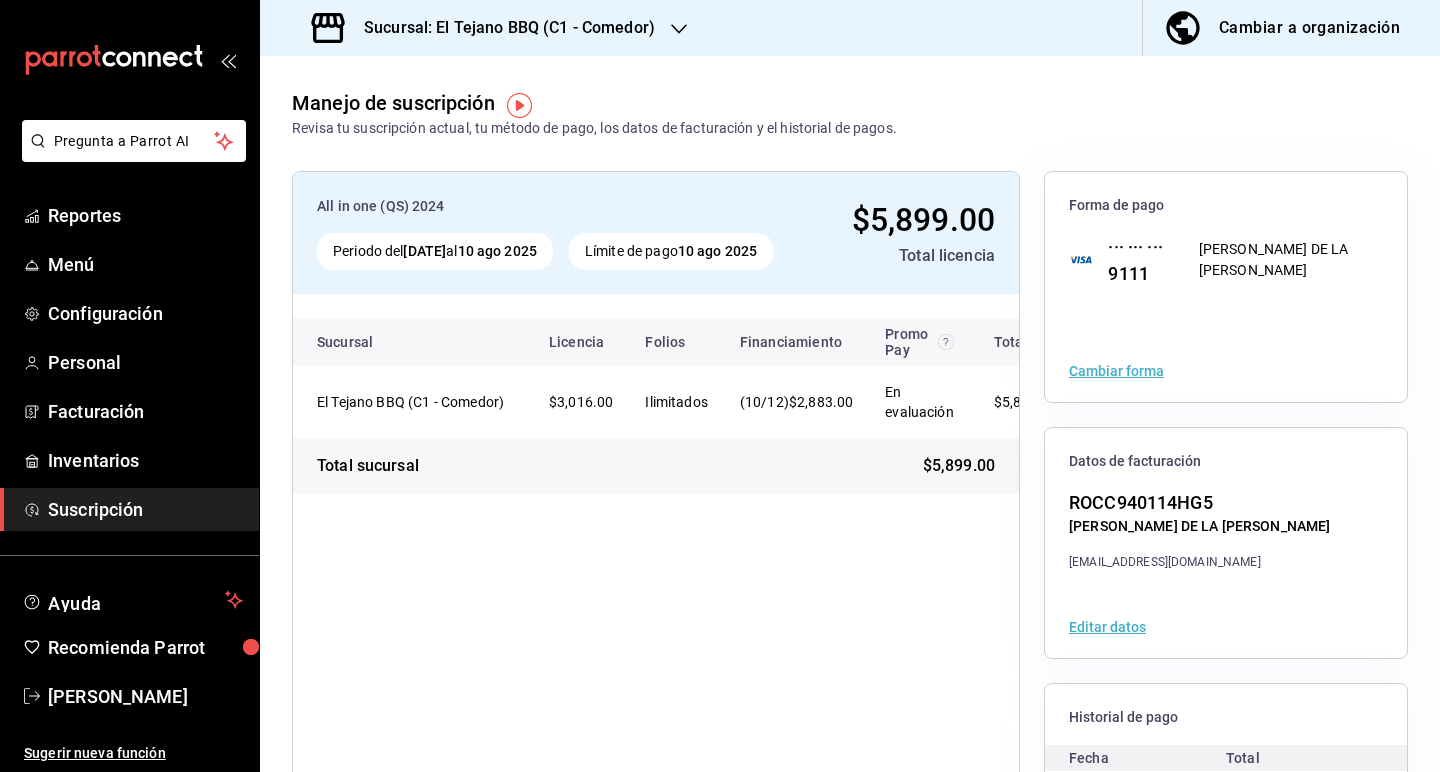 scroll, scrollTop: 0, scrollLeft: 0, axis: both 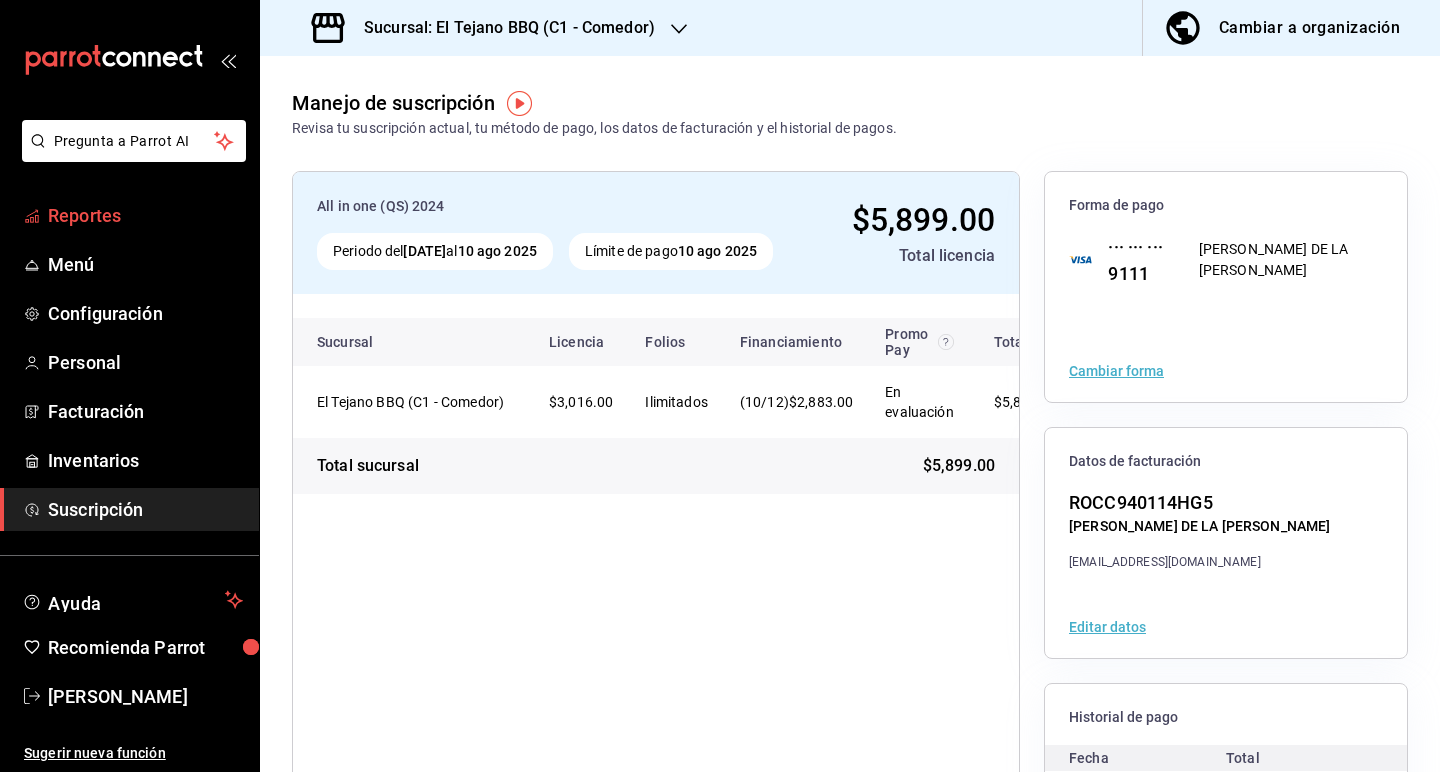 click on "Reportes" at bounding box center (129, 215) 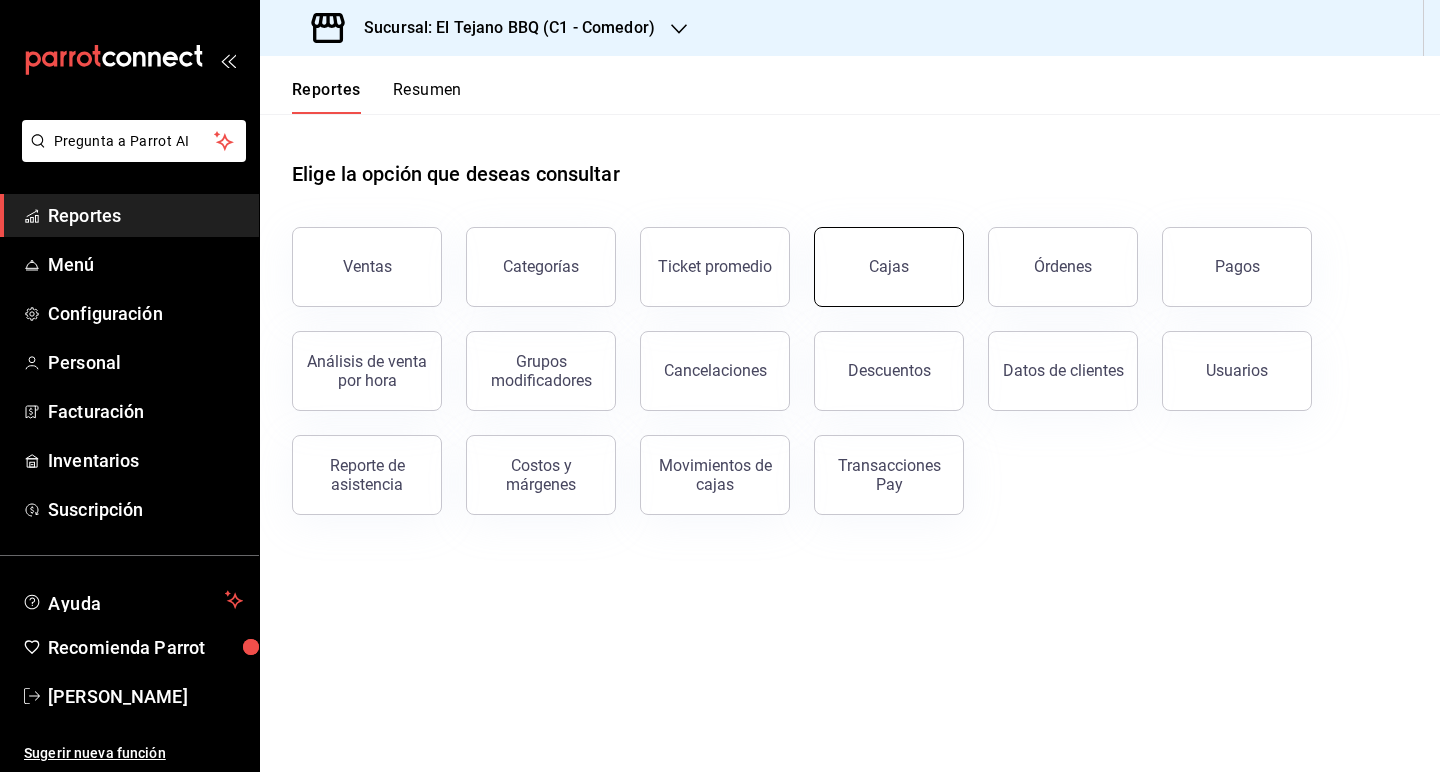 click on "Cajas" at bounding box center (889, 267) 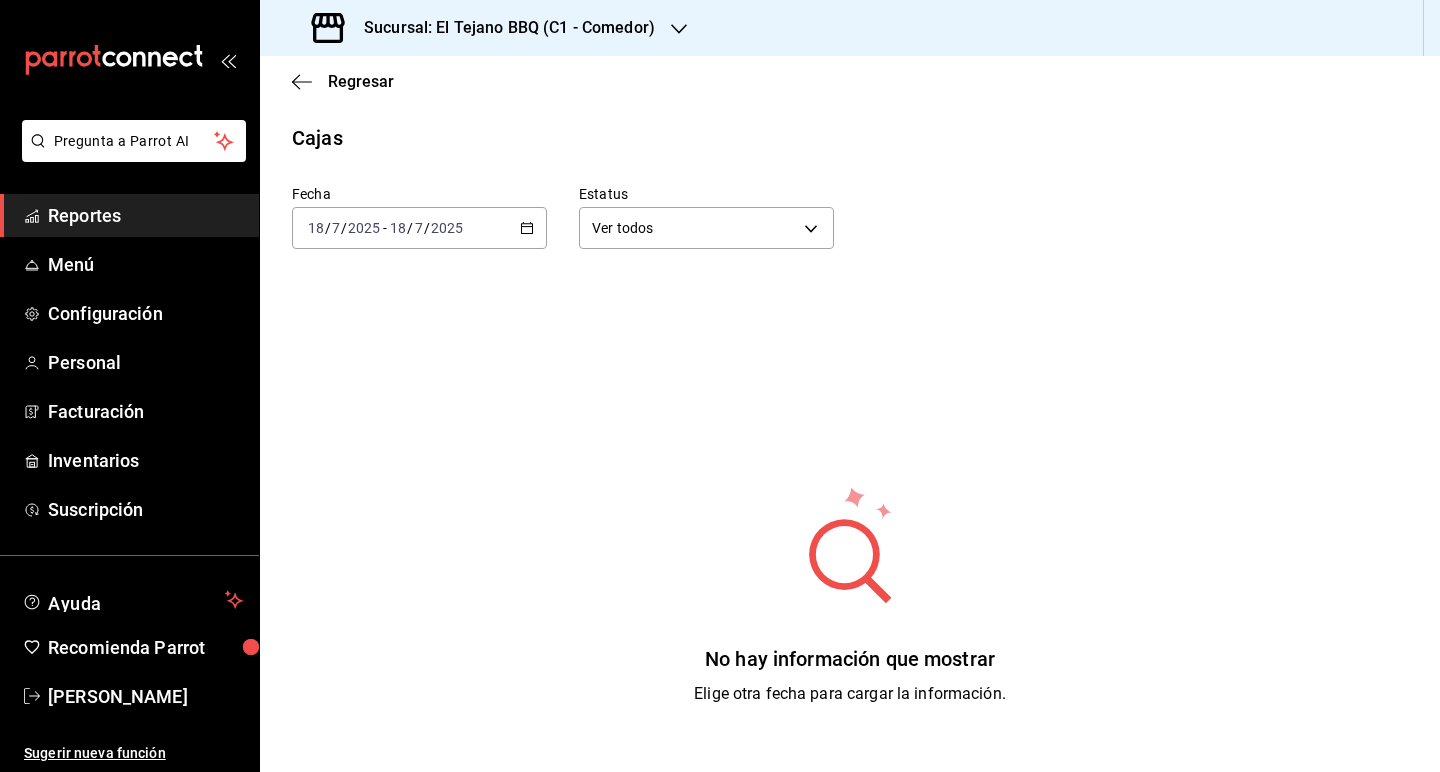 click on "2025-07-18 18 / 7 / 2025 - 2025-07-18 18 / 7 / 2025" at bounding box center (419, 228) 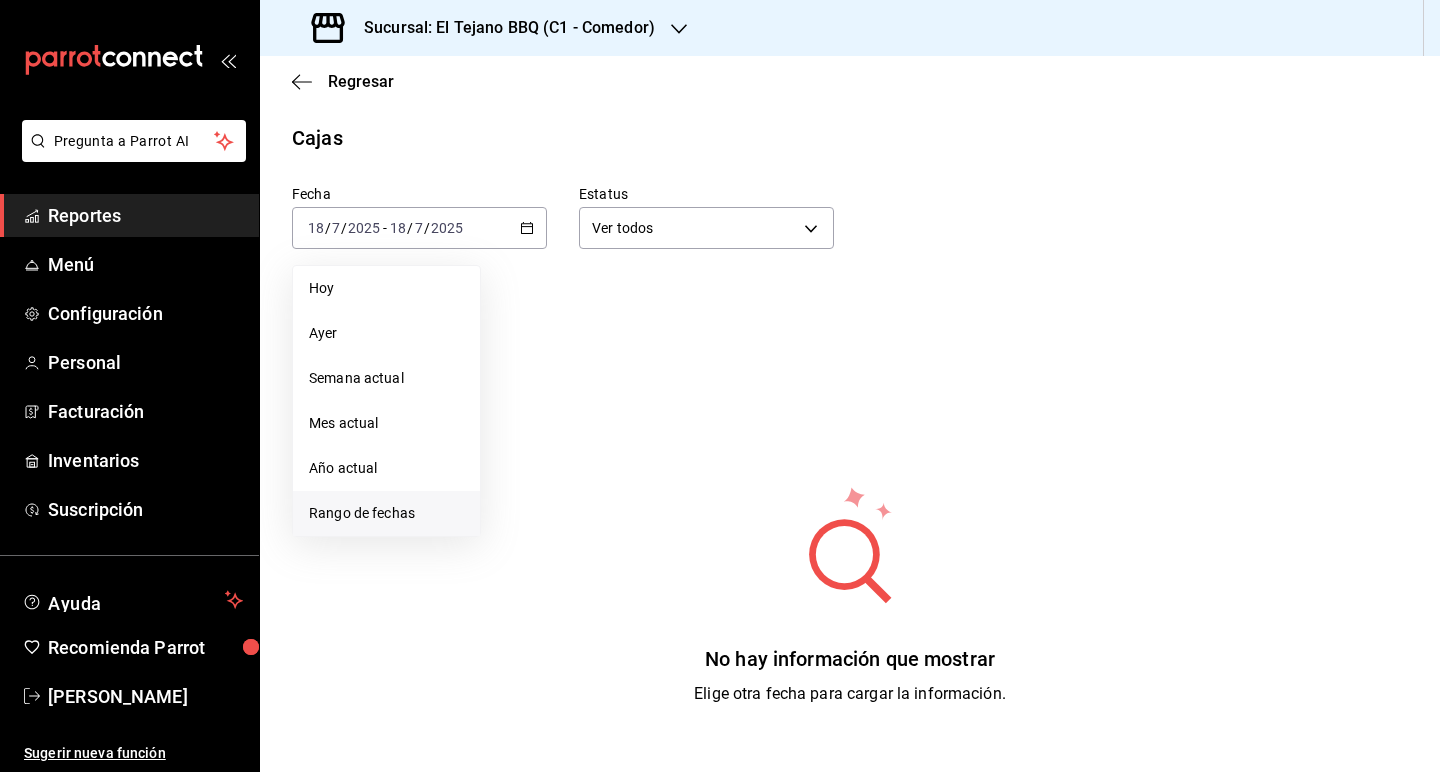 click on "Rango de fechas" at bounding box center [386, 513] 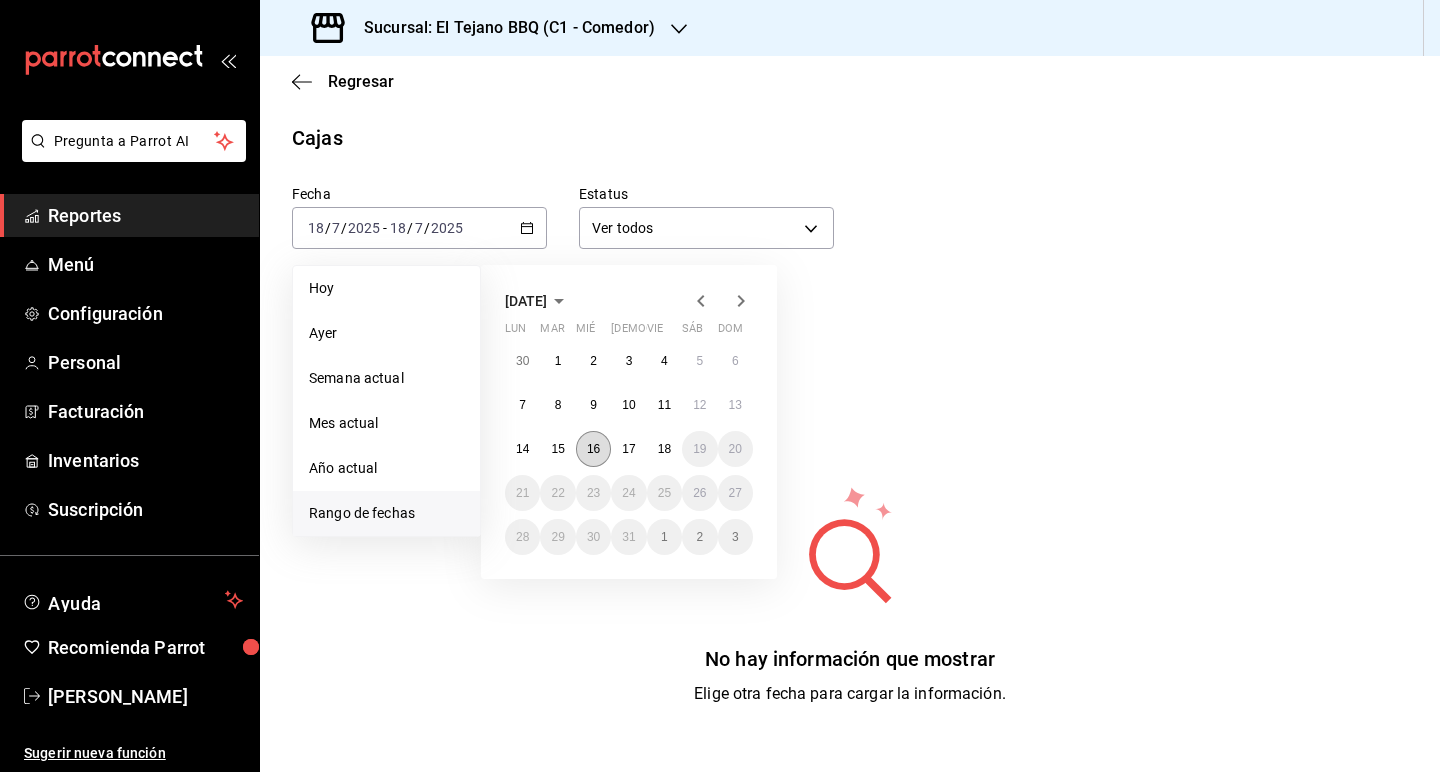 click on "16" at bounding box center [593, 449] 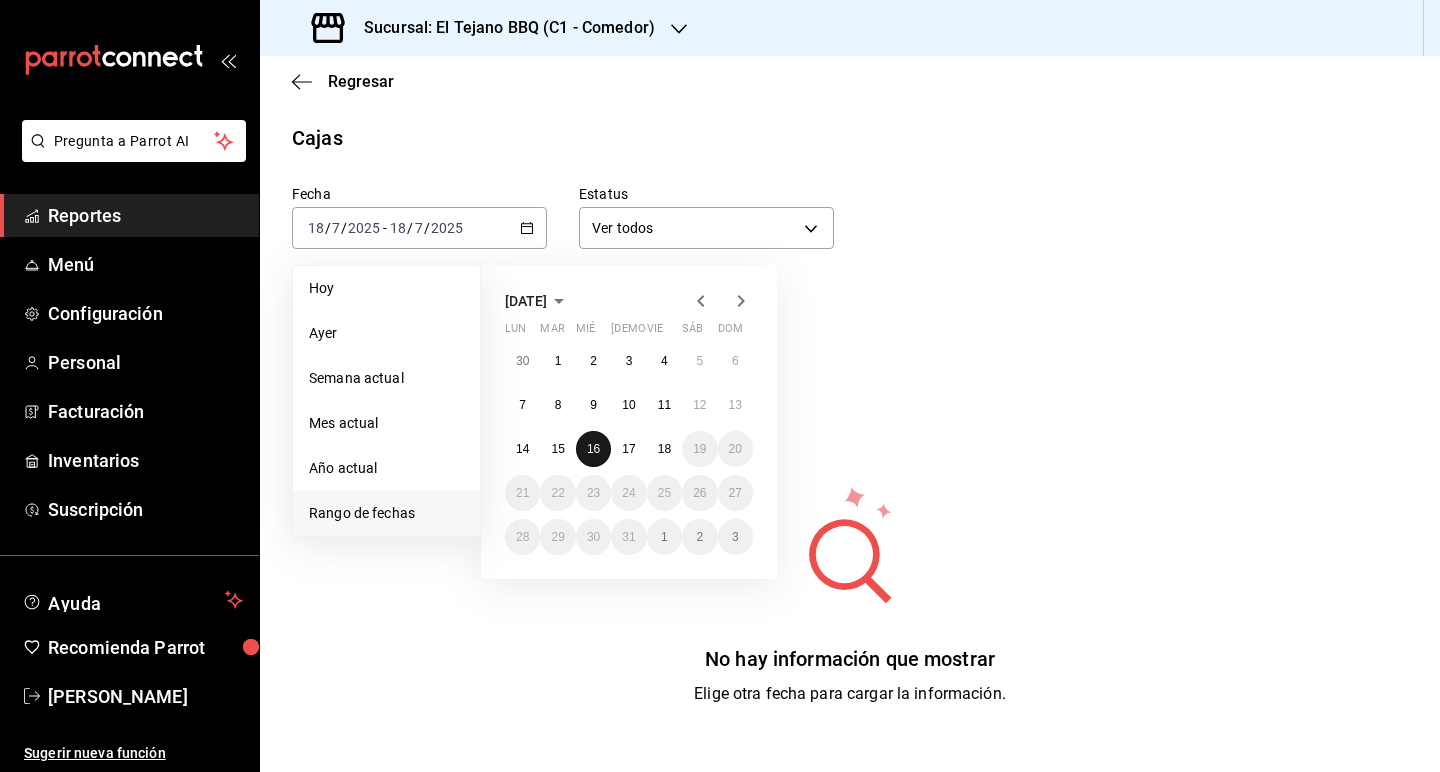 click on "16" at bounding box center [593, 449] 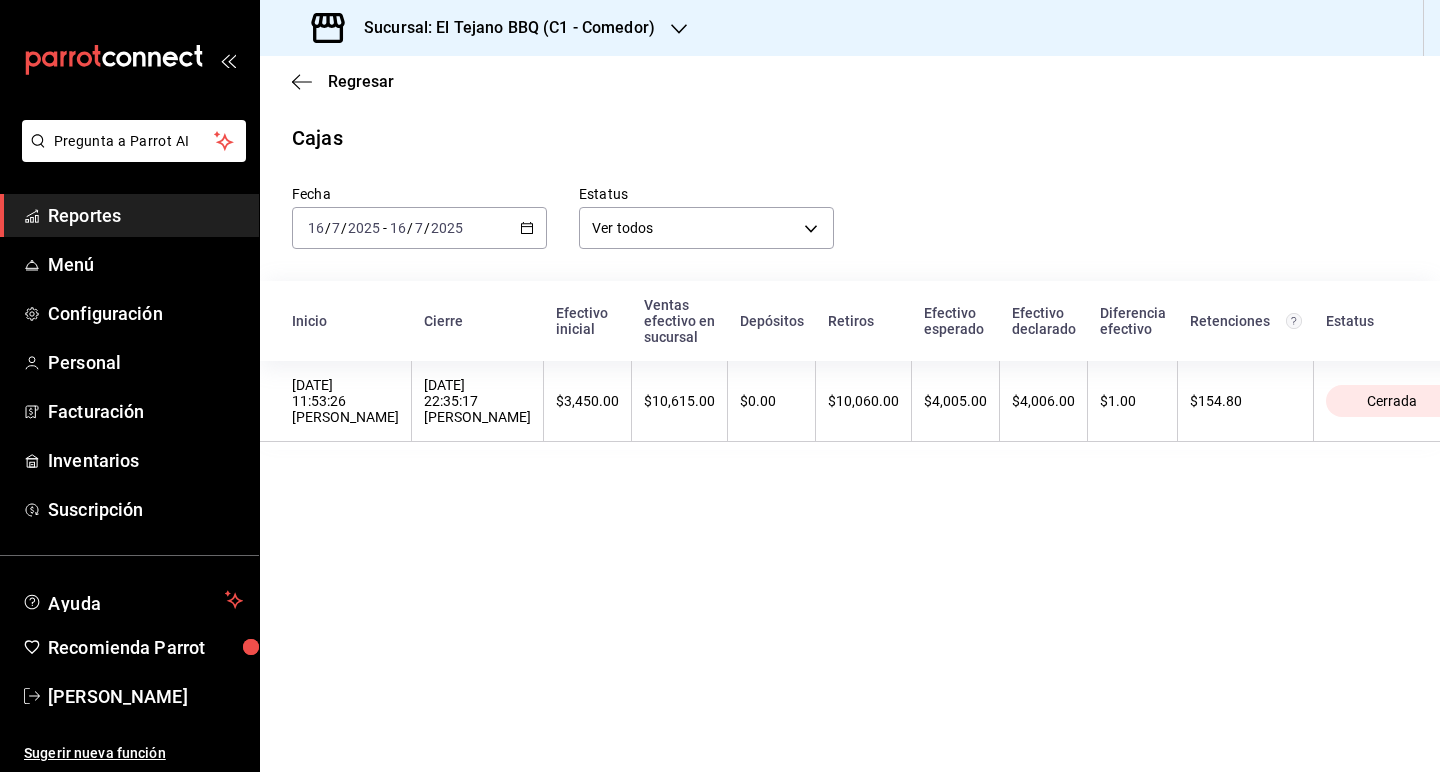 scroll, scrollTop: 0, scrollLeft: 0, axis: both 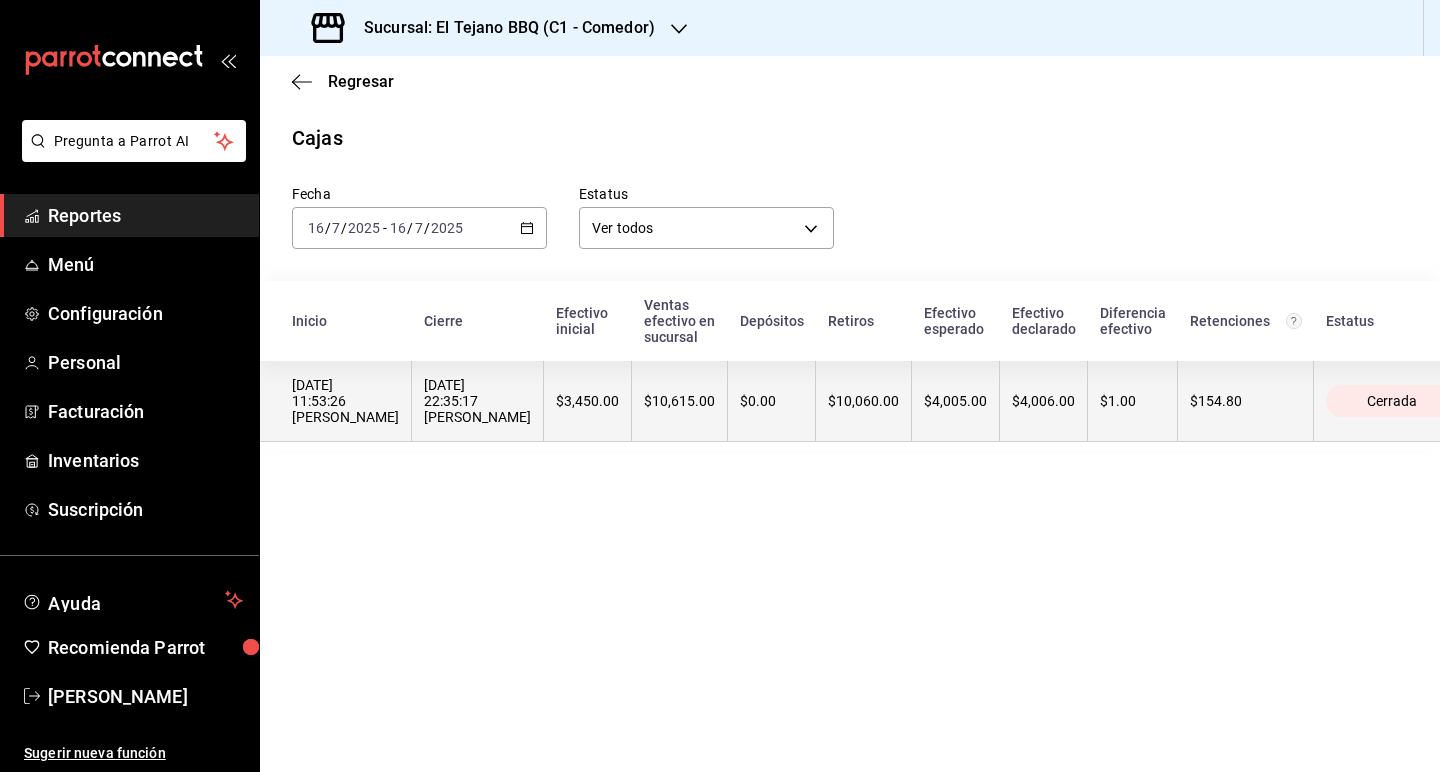 click on "$10,060.00" at bounding box center (863, 401) 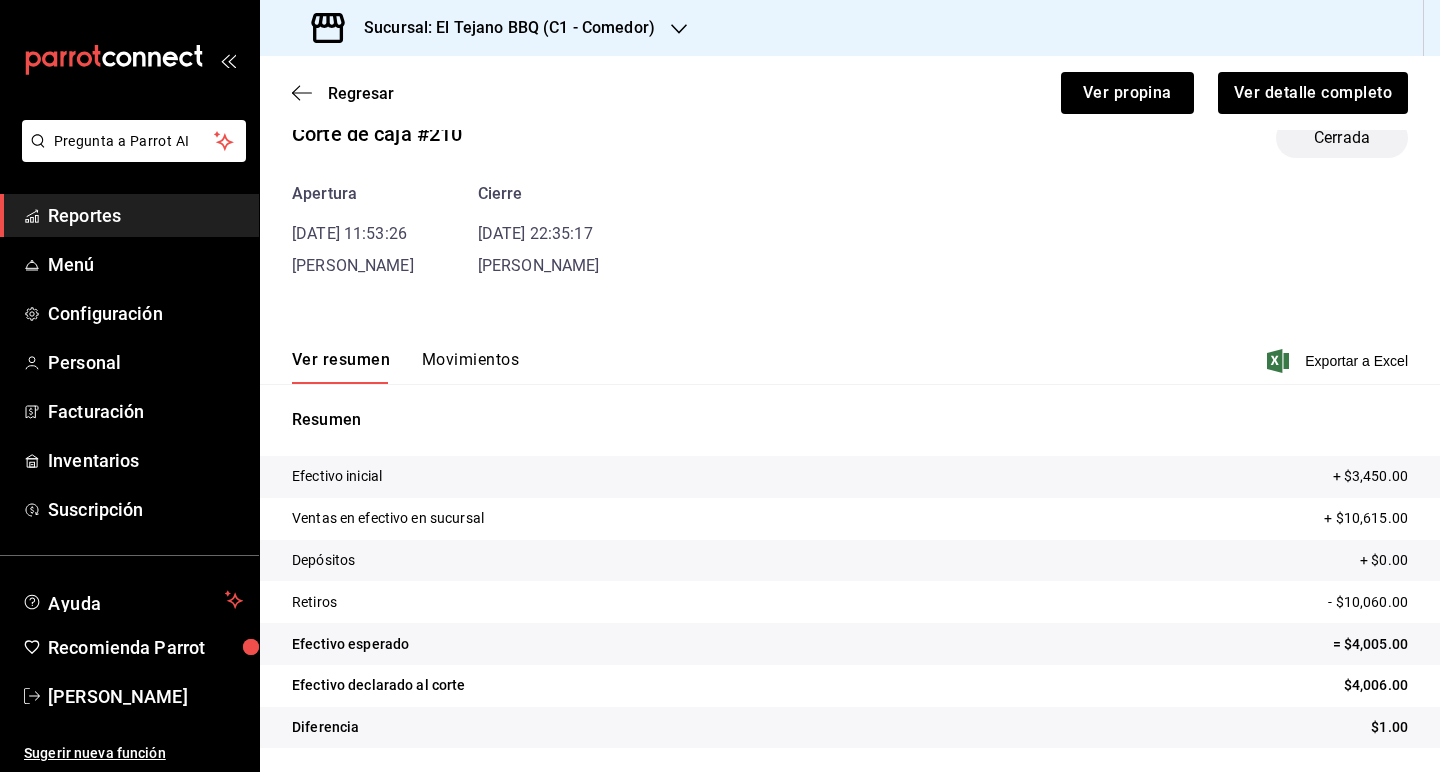 scroll, scrollTop: 44, scrollLeft: 0, axis: vertical 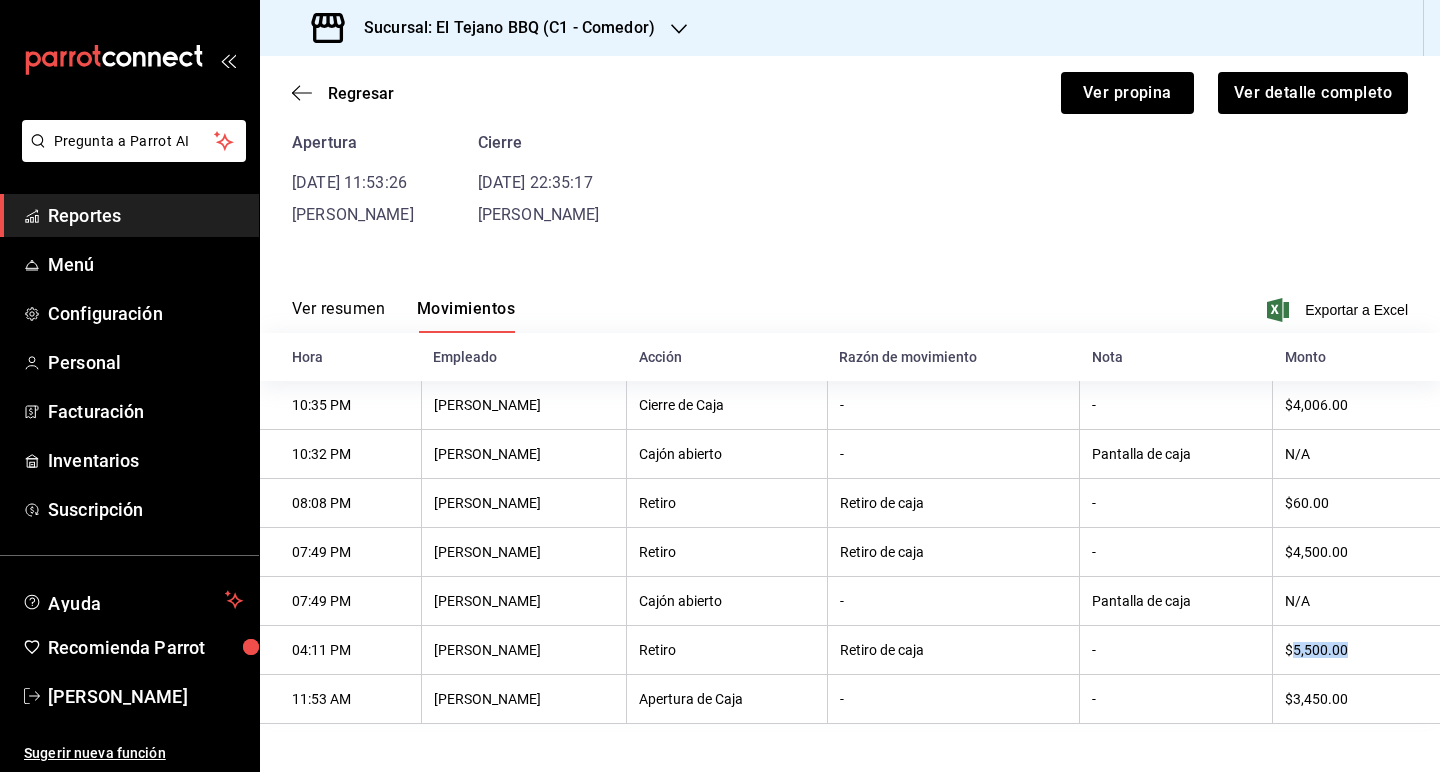 drag, startPoint x: 1296, startPoint y: 651, endPoint x: 1365, endPoint y: 651, distance: 69 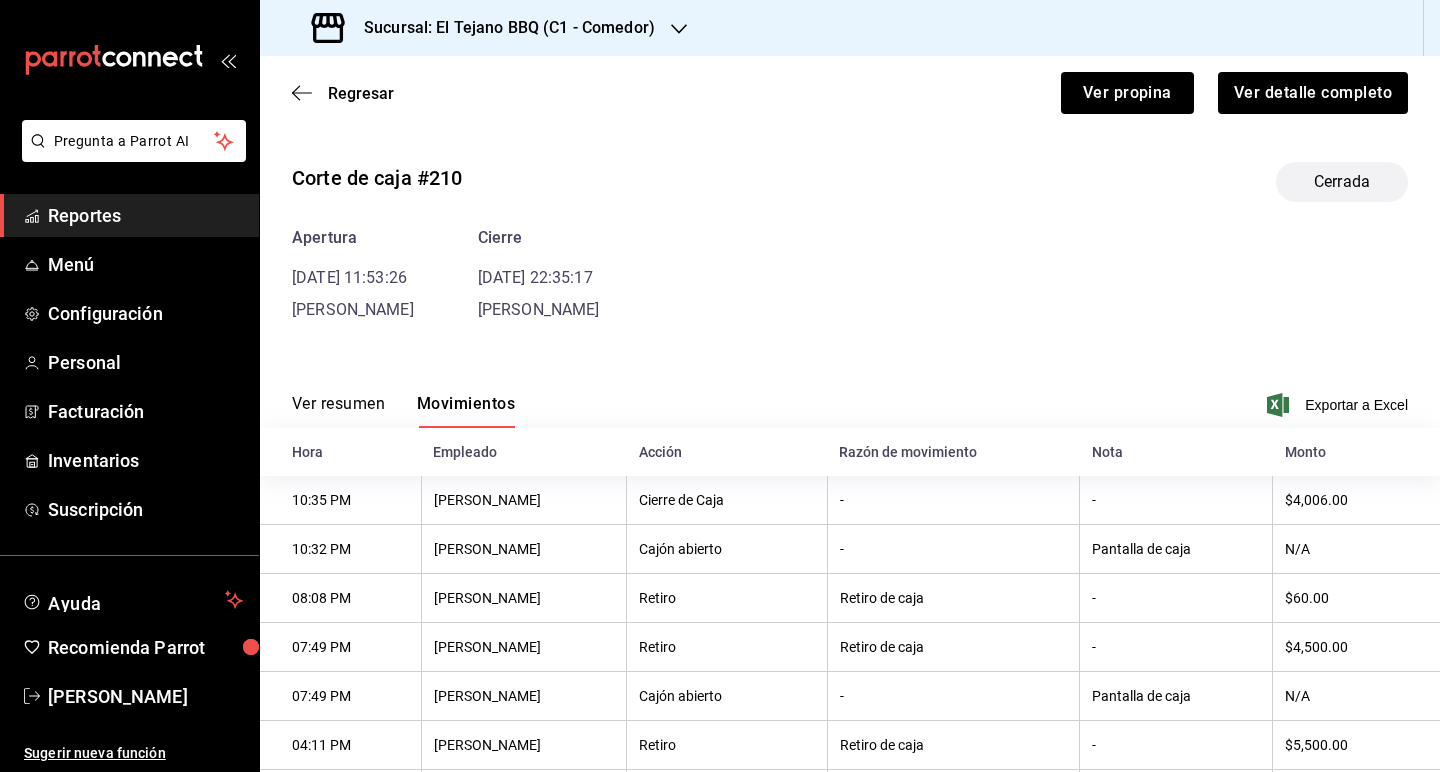 scroll, scrollTop: 0, scrollLeft: 0, axis: both 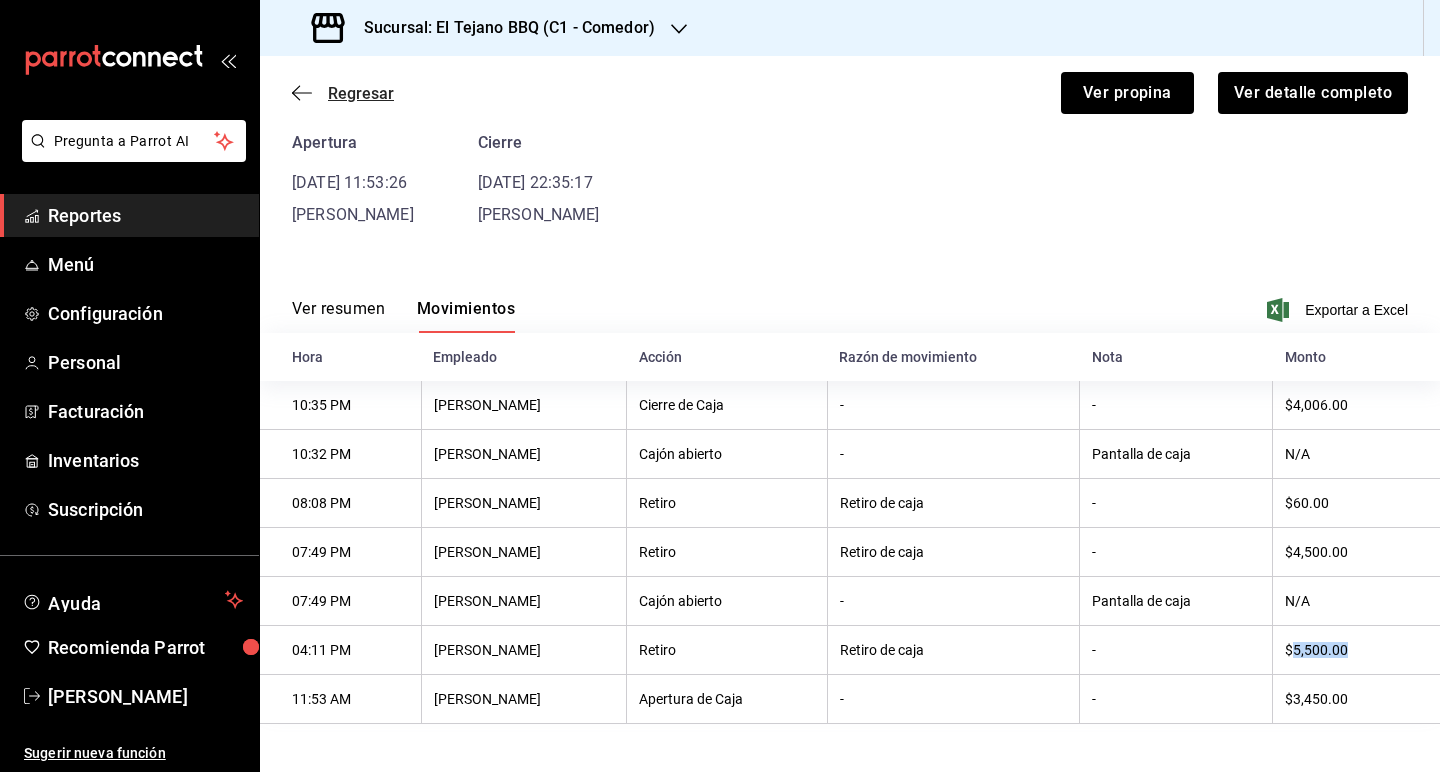 click 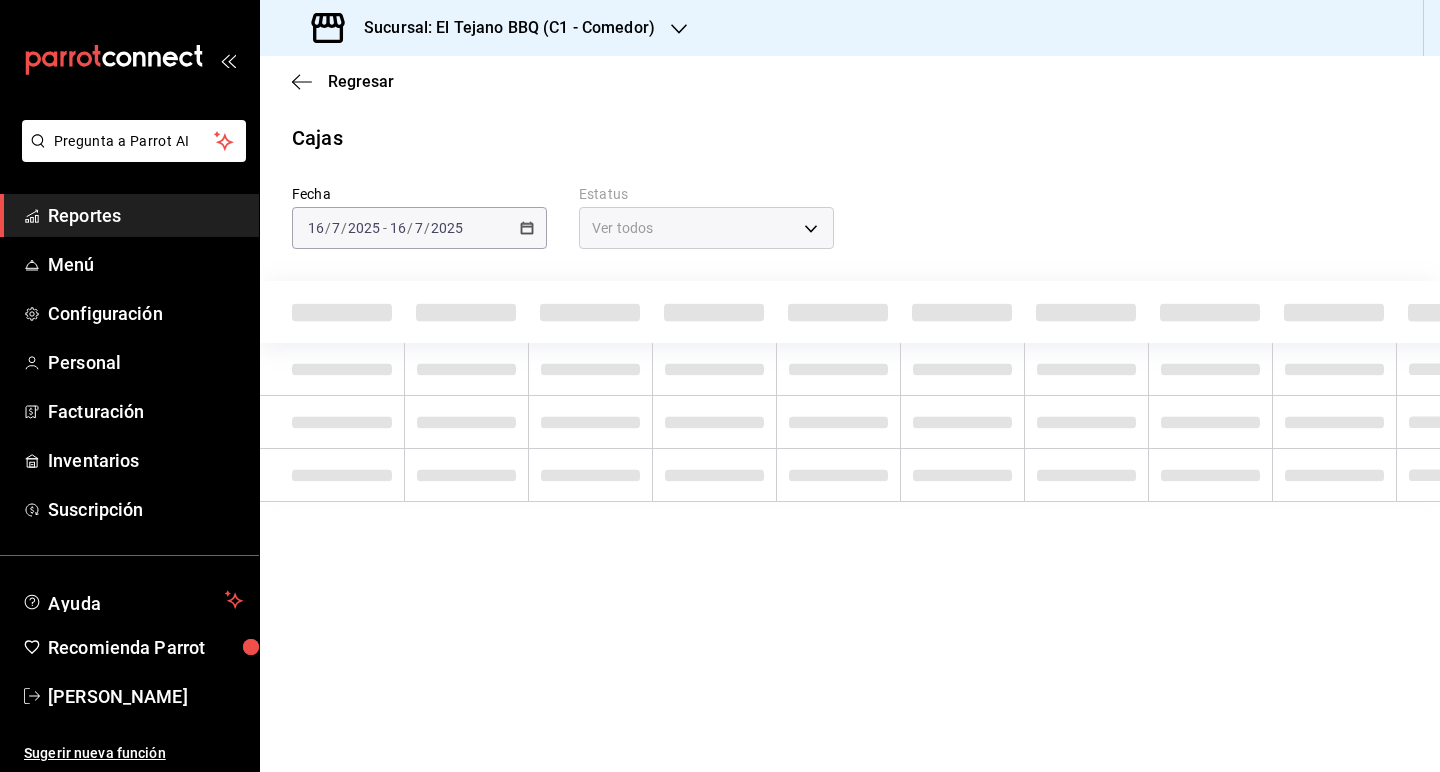 scroll, scrollTop: 0, scrollLeft: 0, axis: both 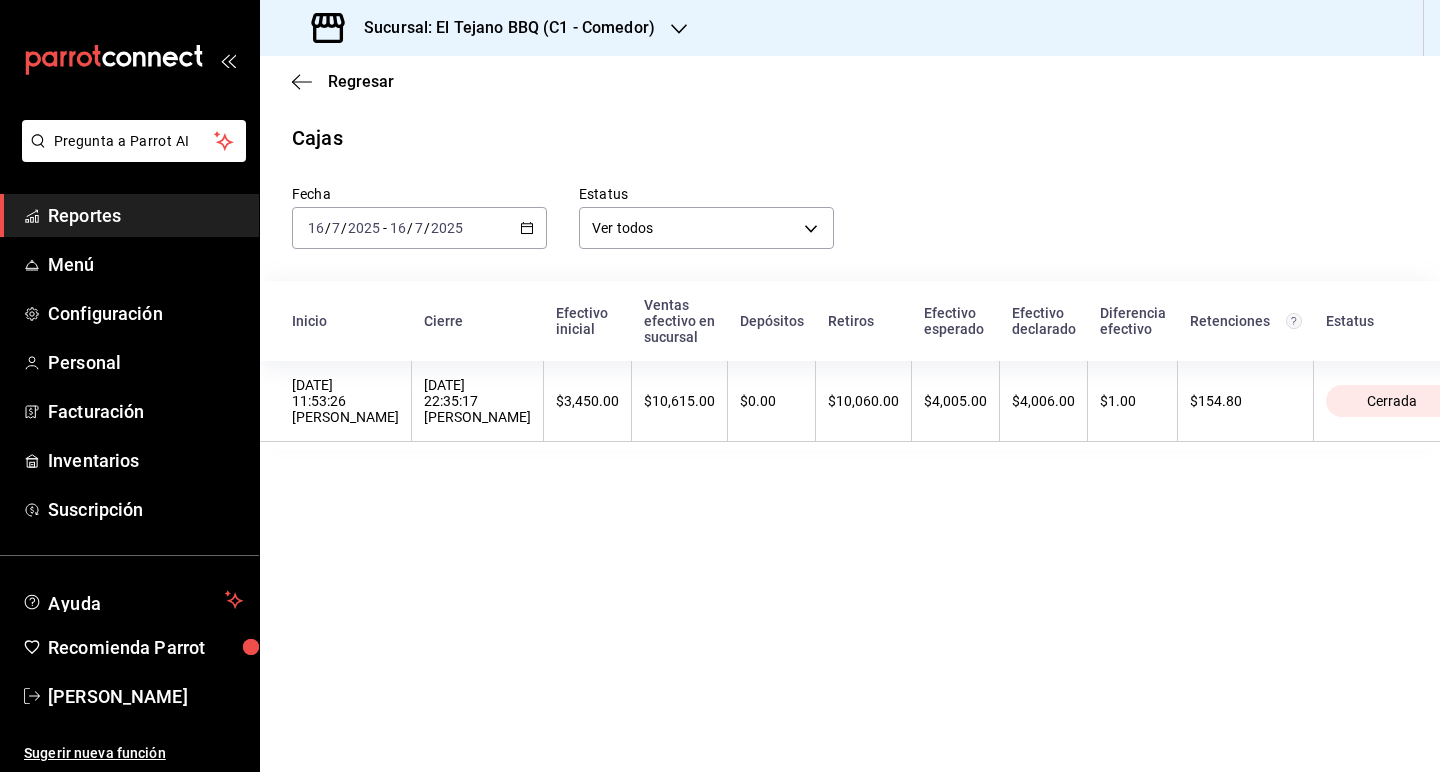 click on "2025-07-16 16 / 7 / 2025 - 2025-07-16 16 / 7 / 2025" at bounding box center (419, 228) 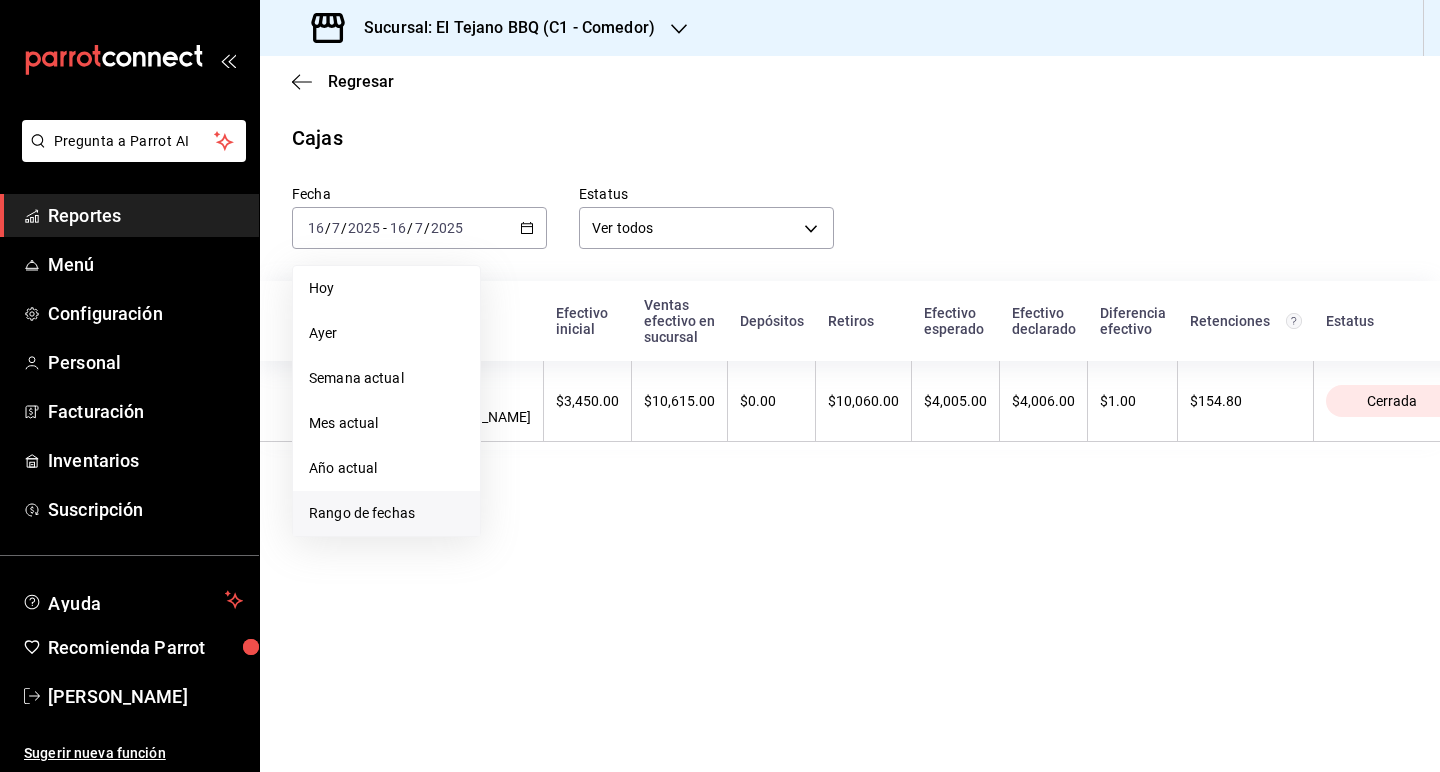 click on "Rango de fechas" at bounding box center [386, 513] 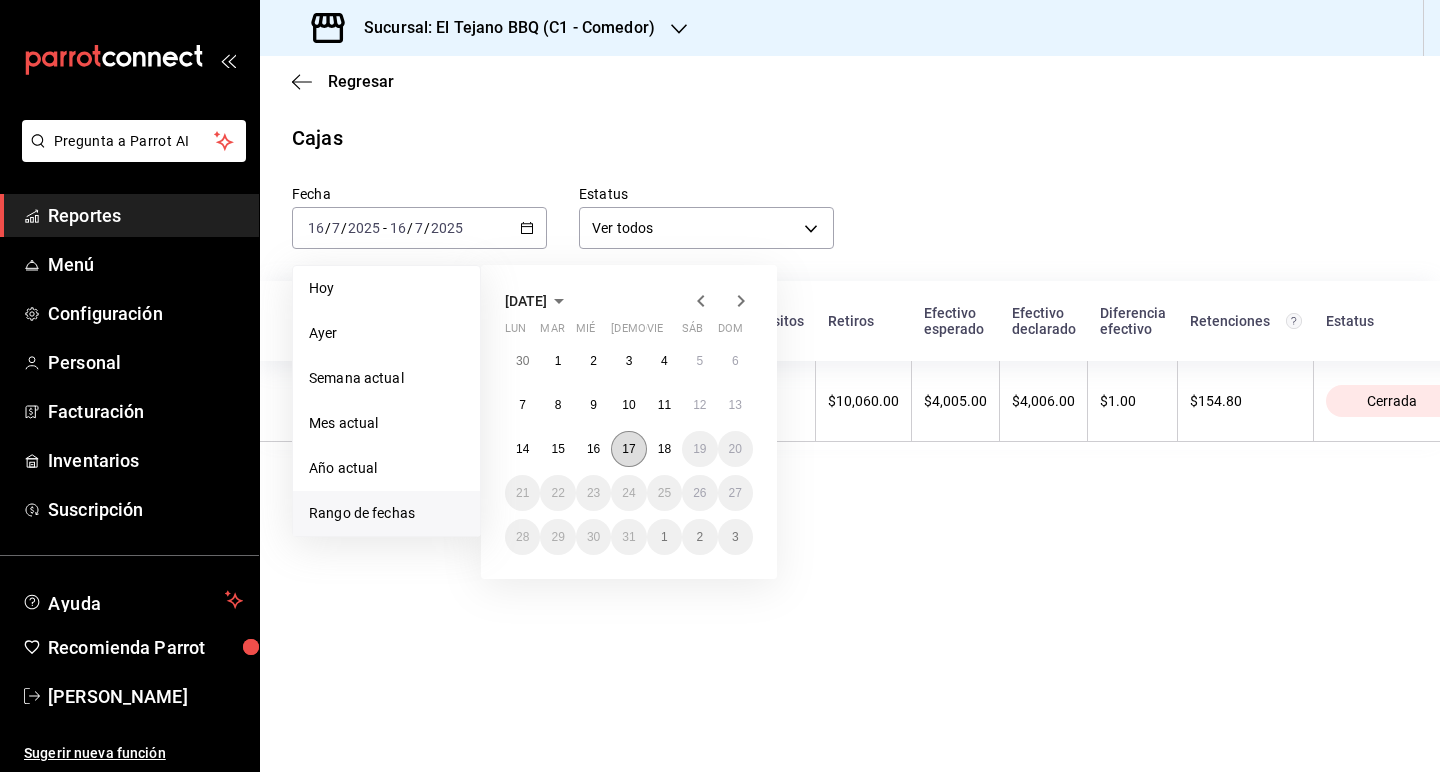 click on "17" at bounding box center [628, 449] 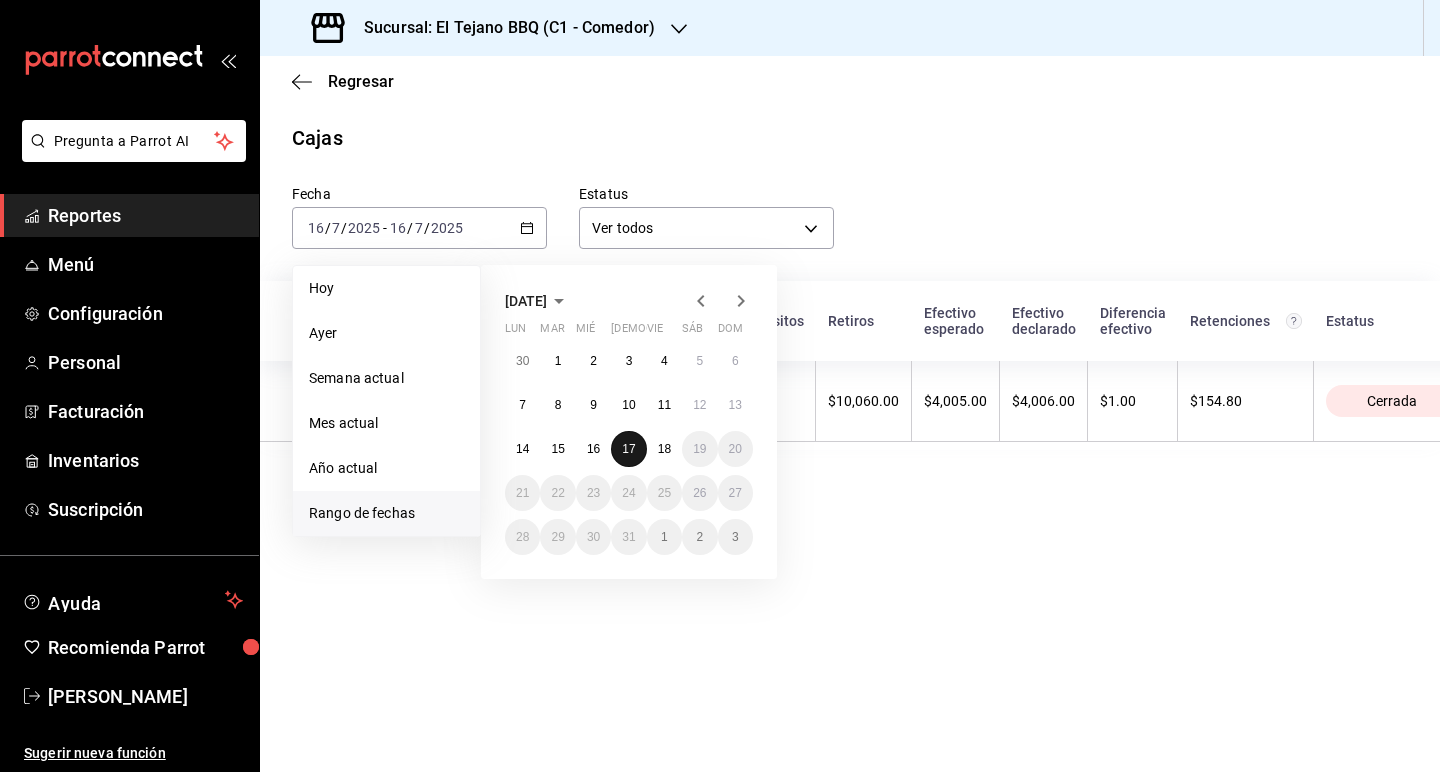 click on "17" at bounding box center (628, 449) 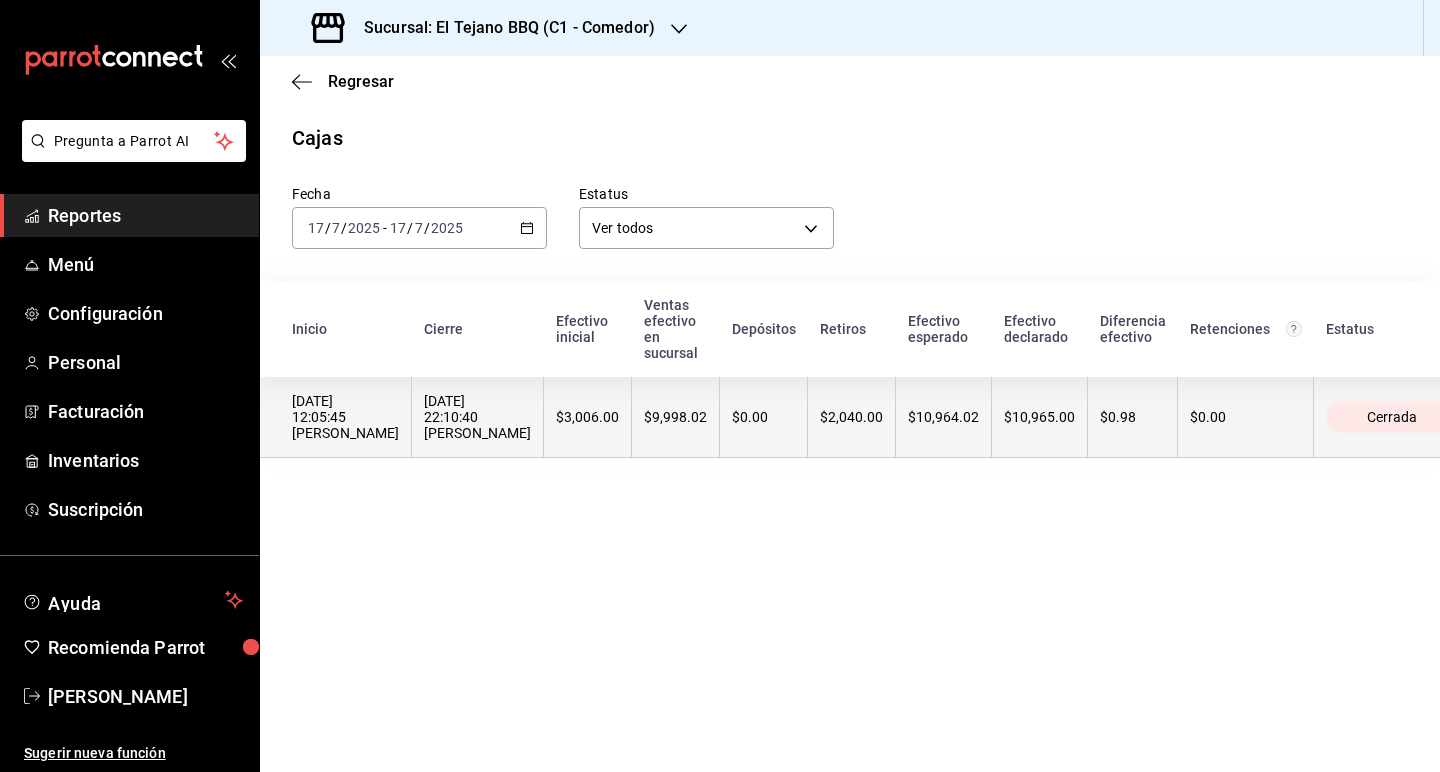 click on "$2,040.00" at bounding box center (852, 417) 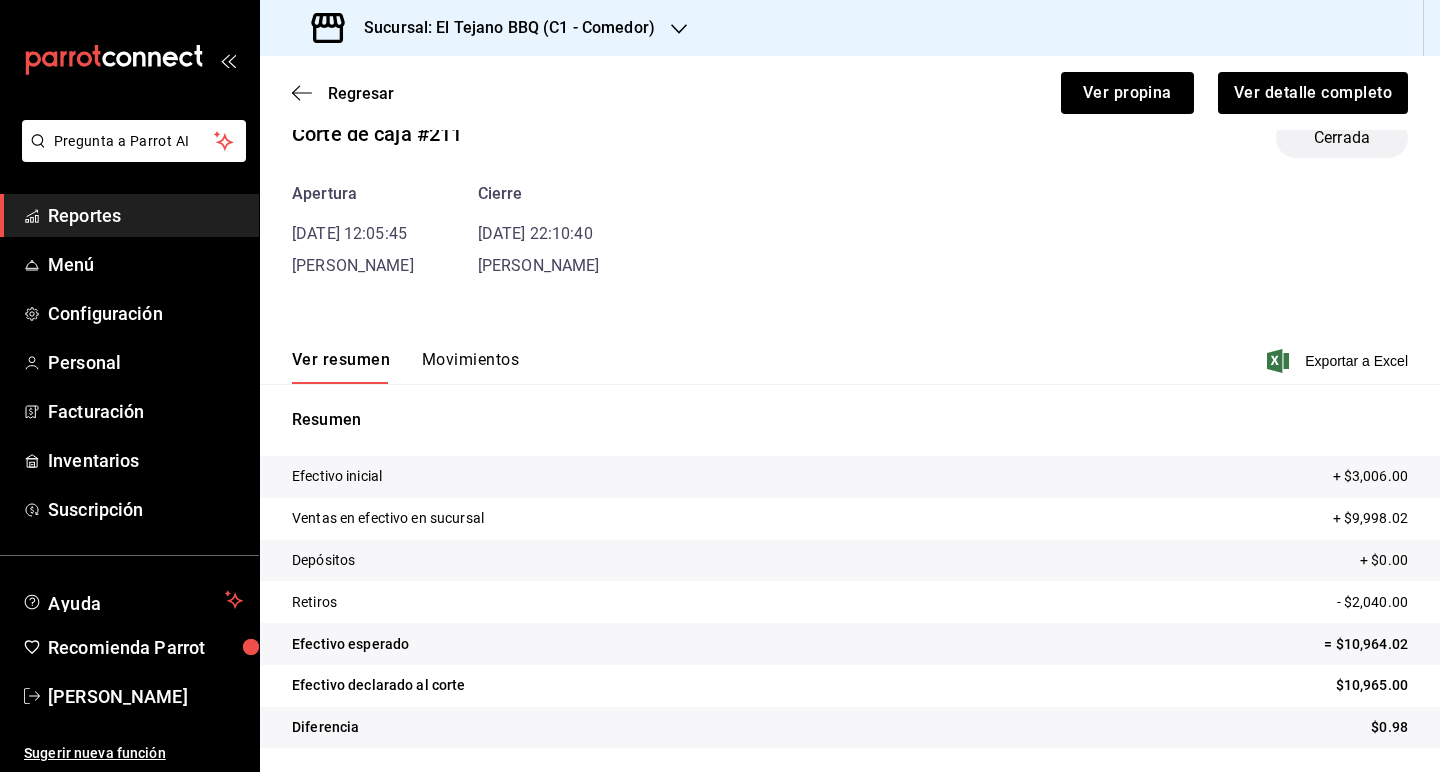 scroll, scrollTop: 44, scrollLeft: 0, axis: vertical 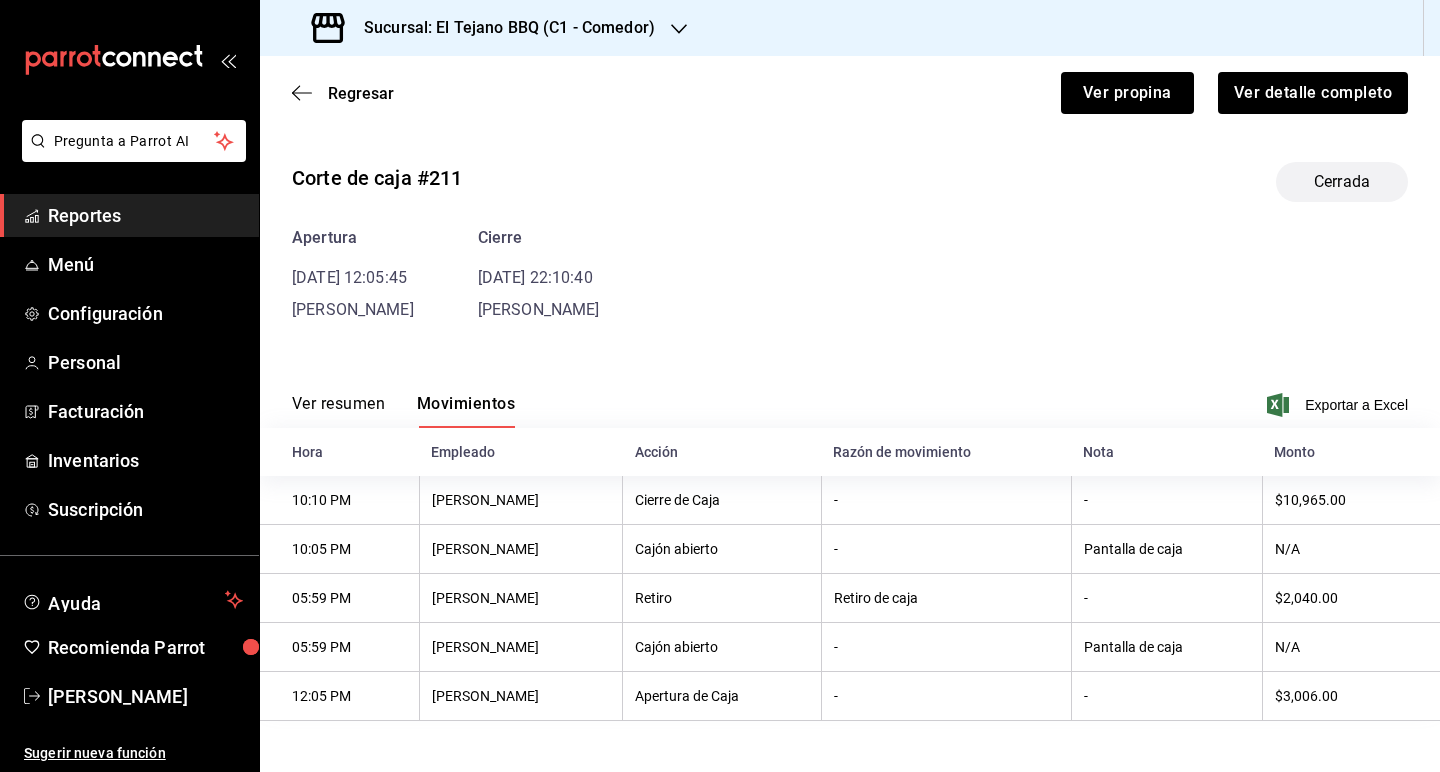 click on "-" at bounding box center (1166, 598) 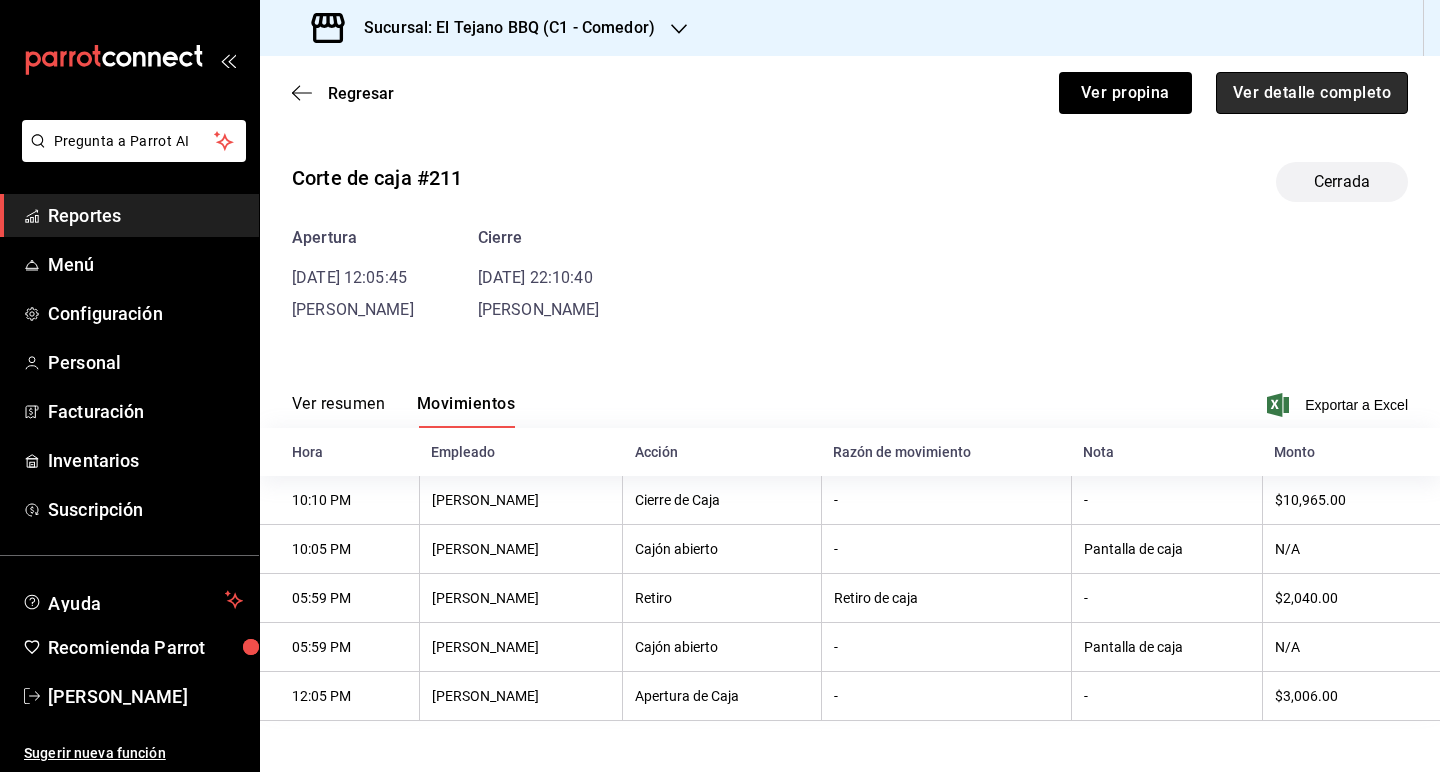 click on "Ver detalle completo" at bounding box center [1312, 93] 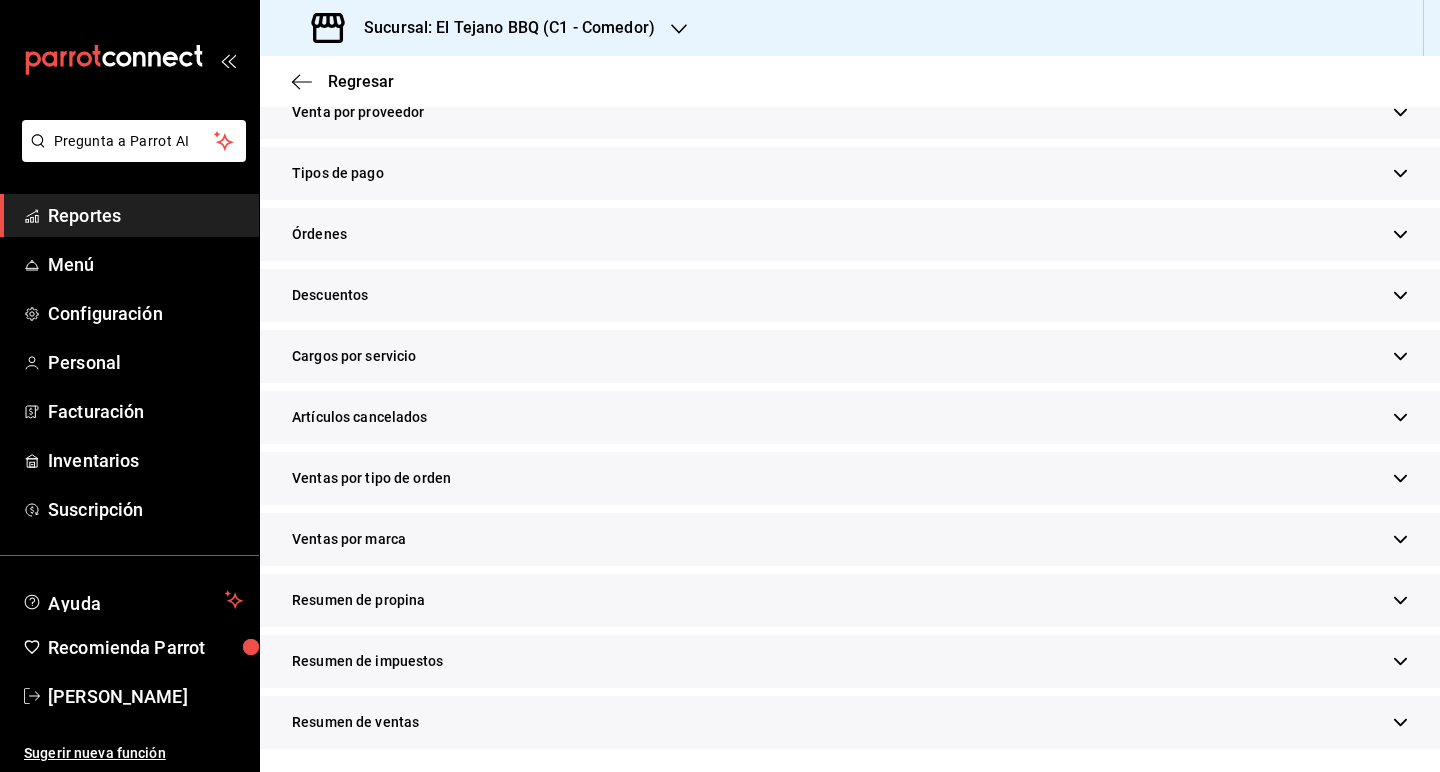 scroll, scrollTop: 483, scrollLeft: 0, axis: vertical 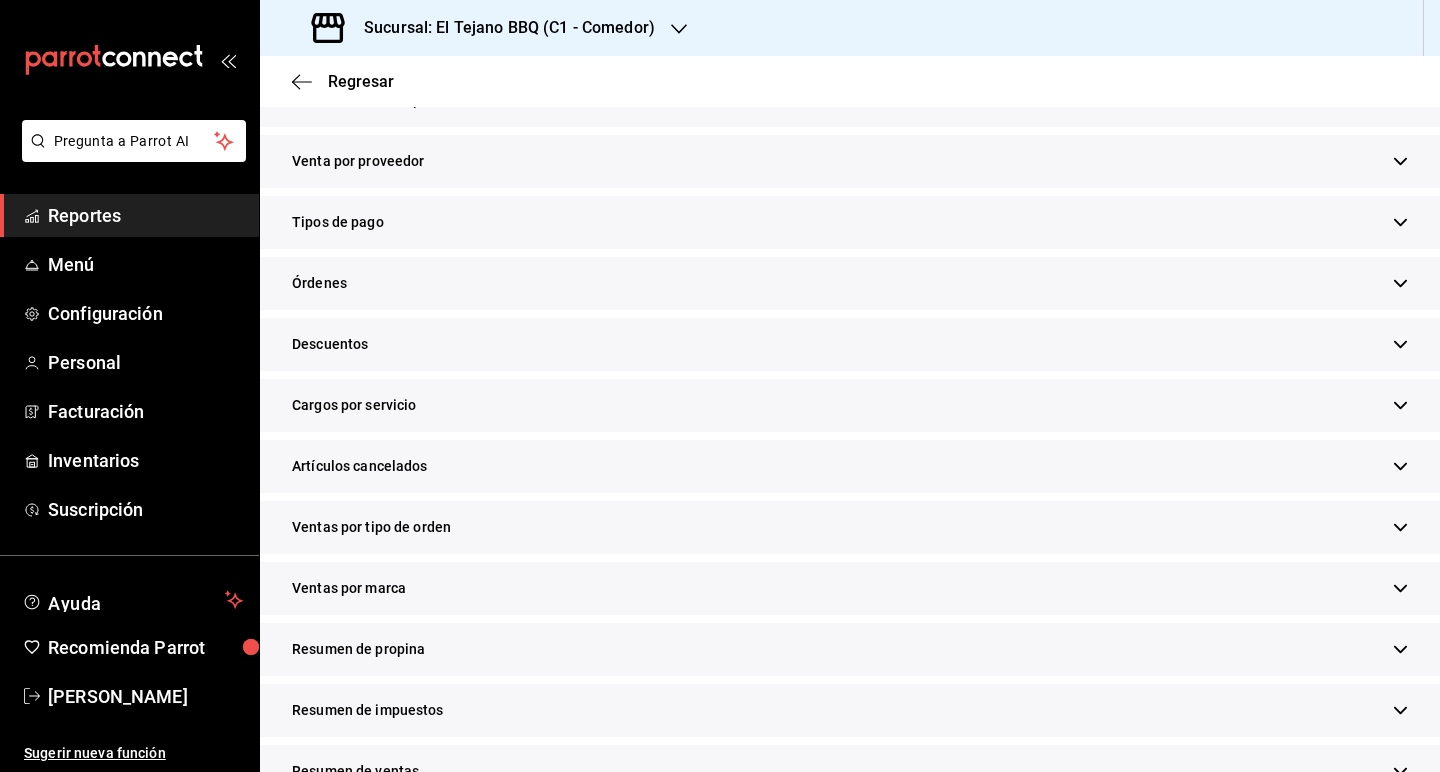 click 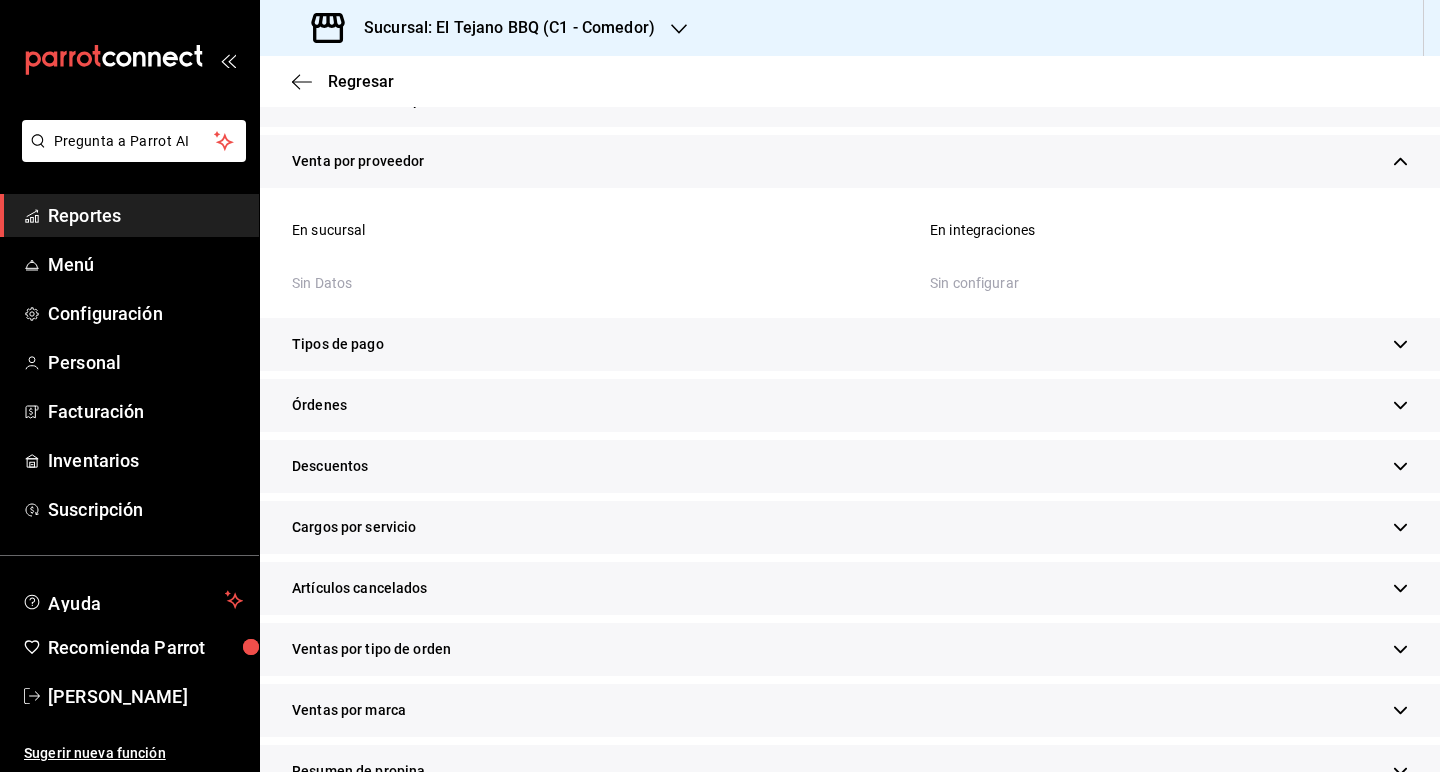 click 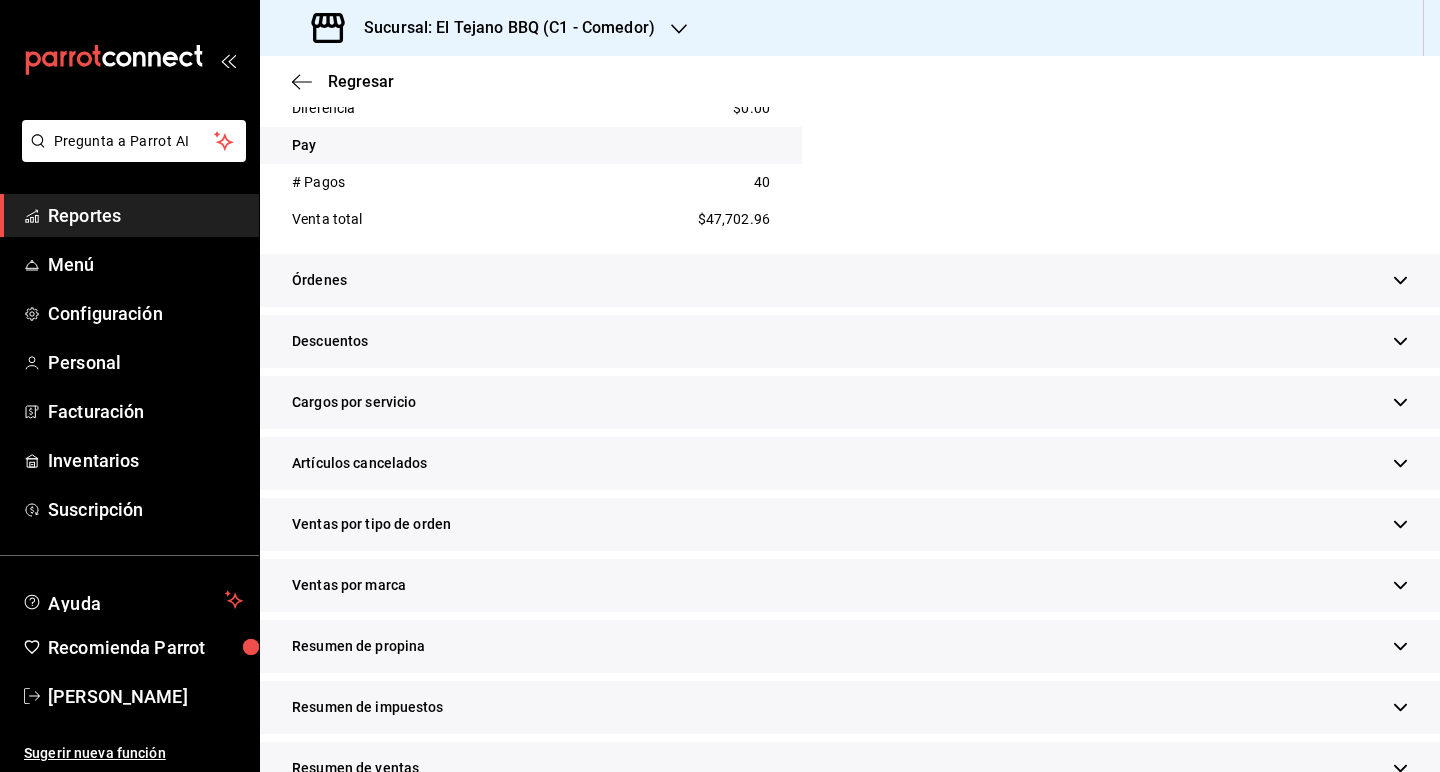 scroll, scrollTop: 1283, scrollLeft: 0, axis: vertical 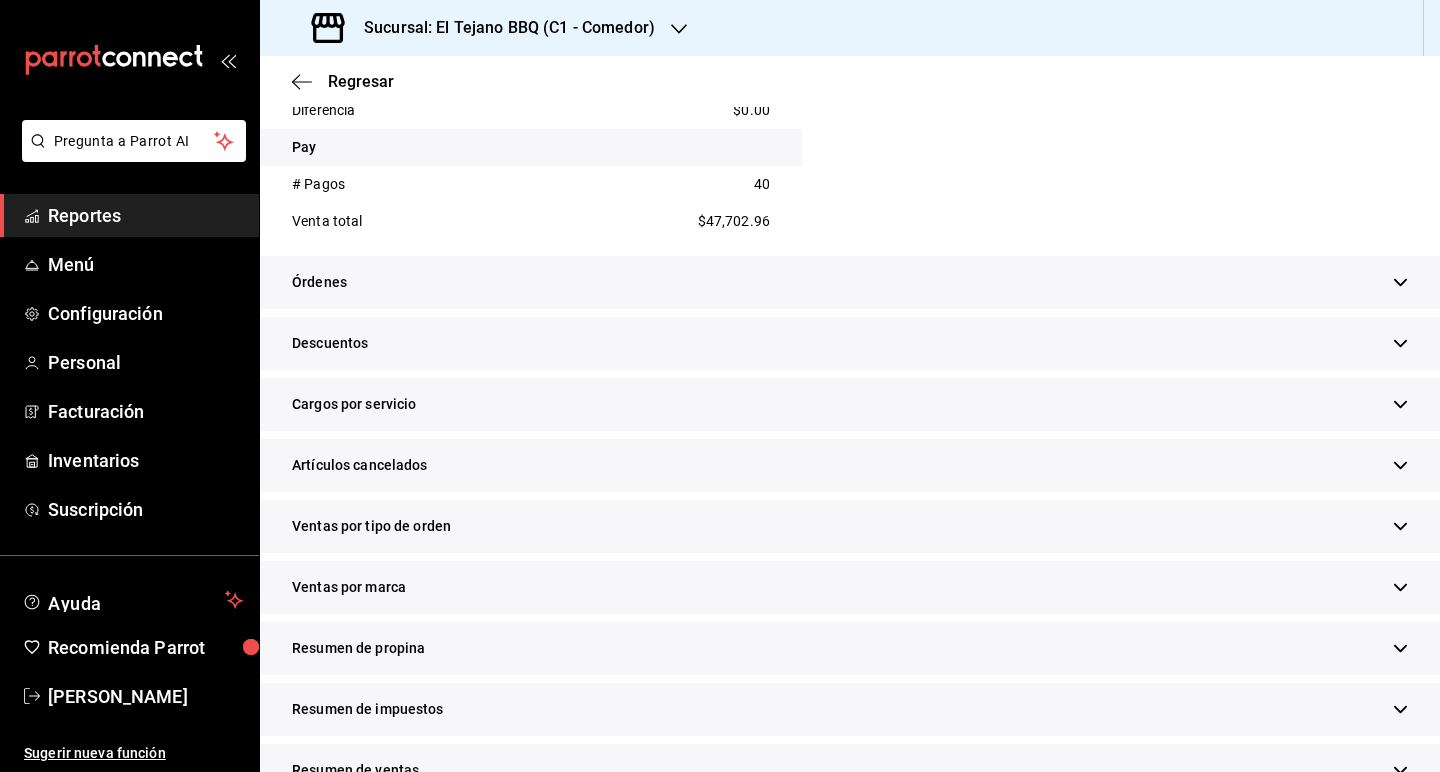 click on "Órdenes" at bounding box center [850, 282] 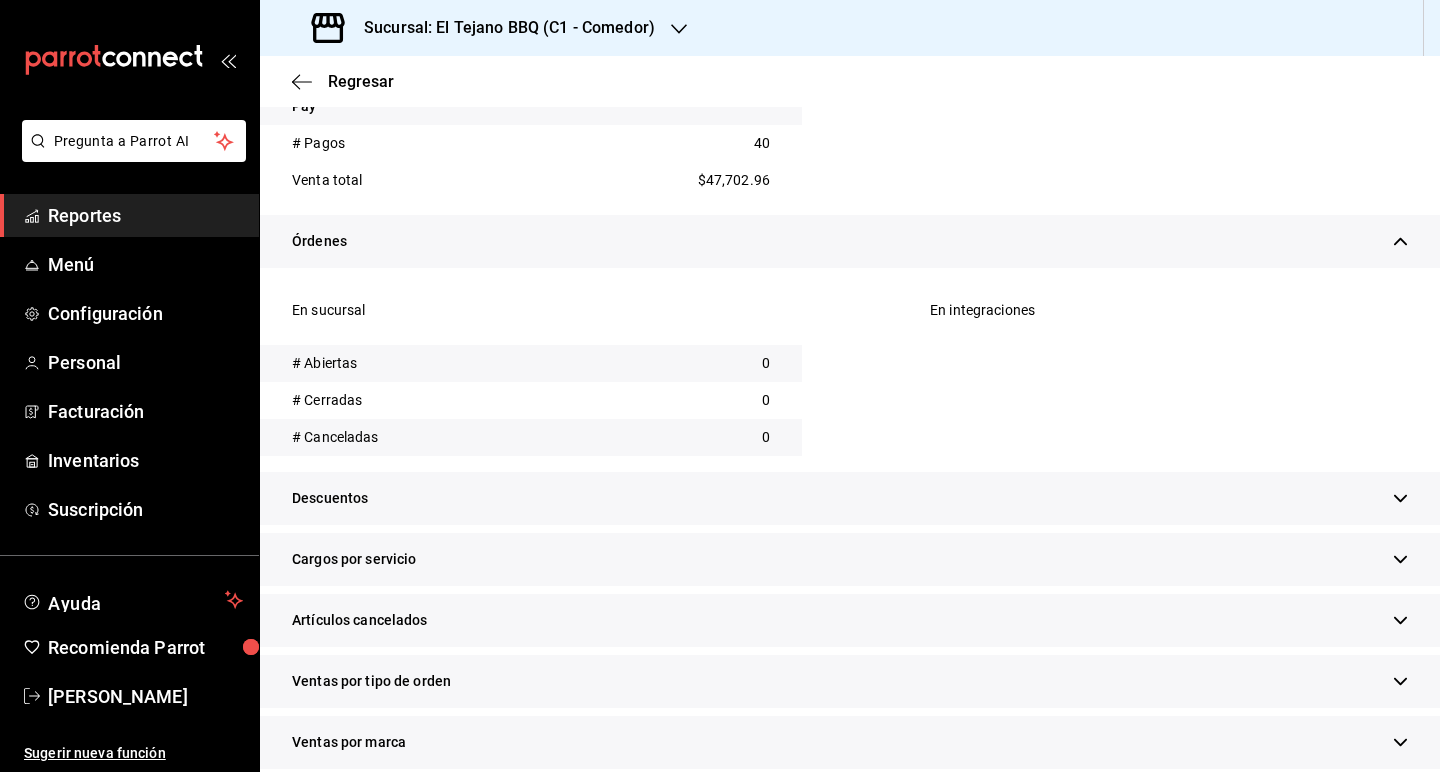 scroll, scrollTop: 1326, scrollLeft: 0, axis: vertical 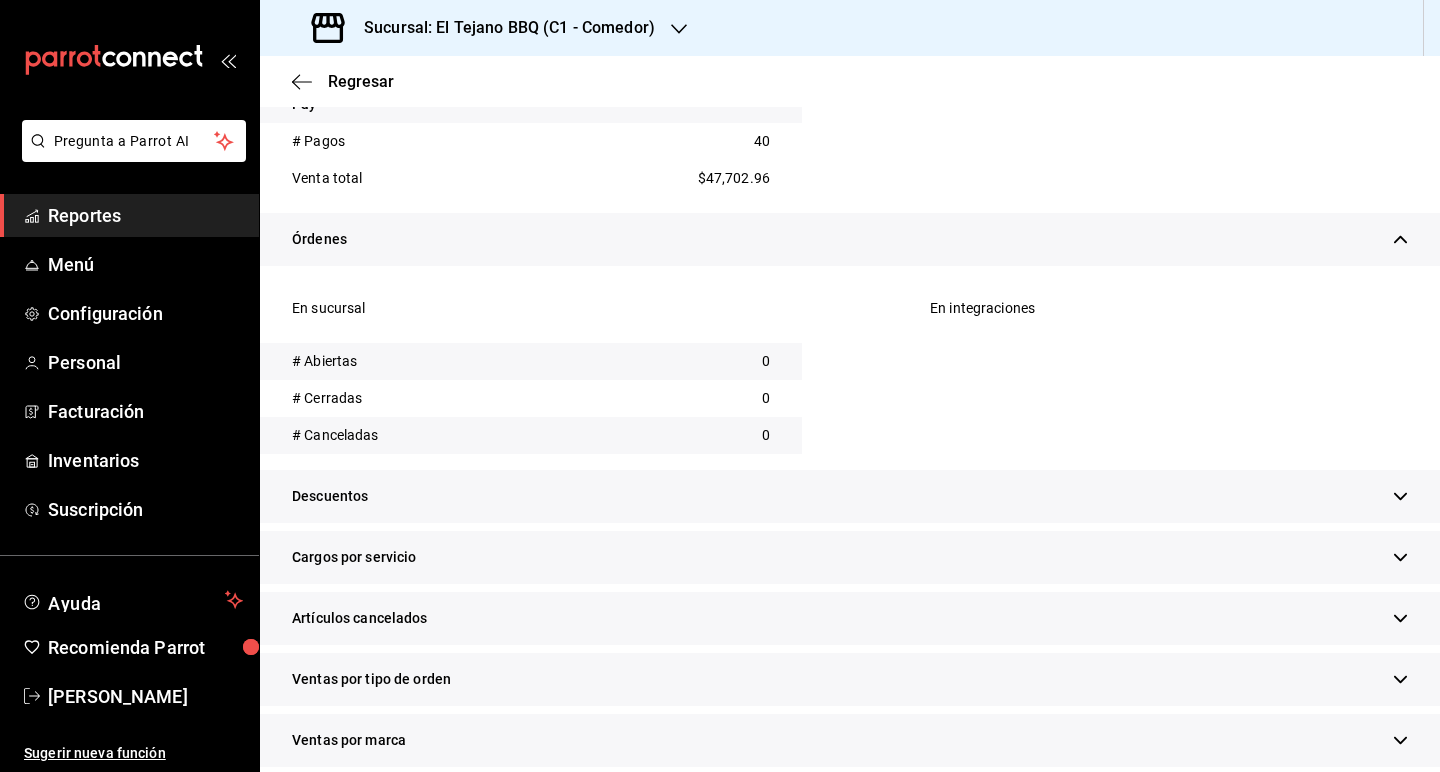 click 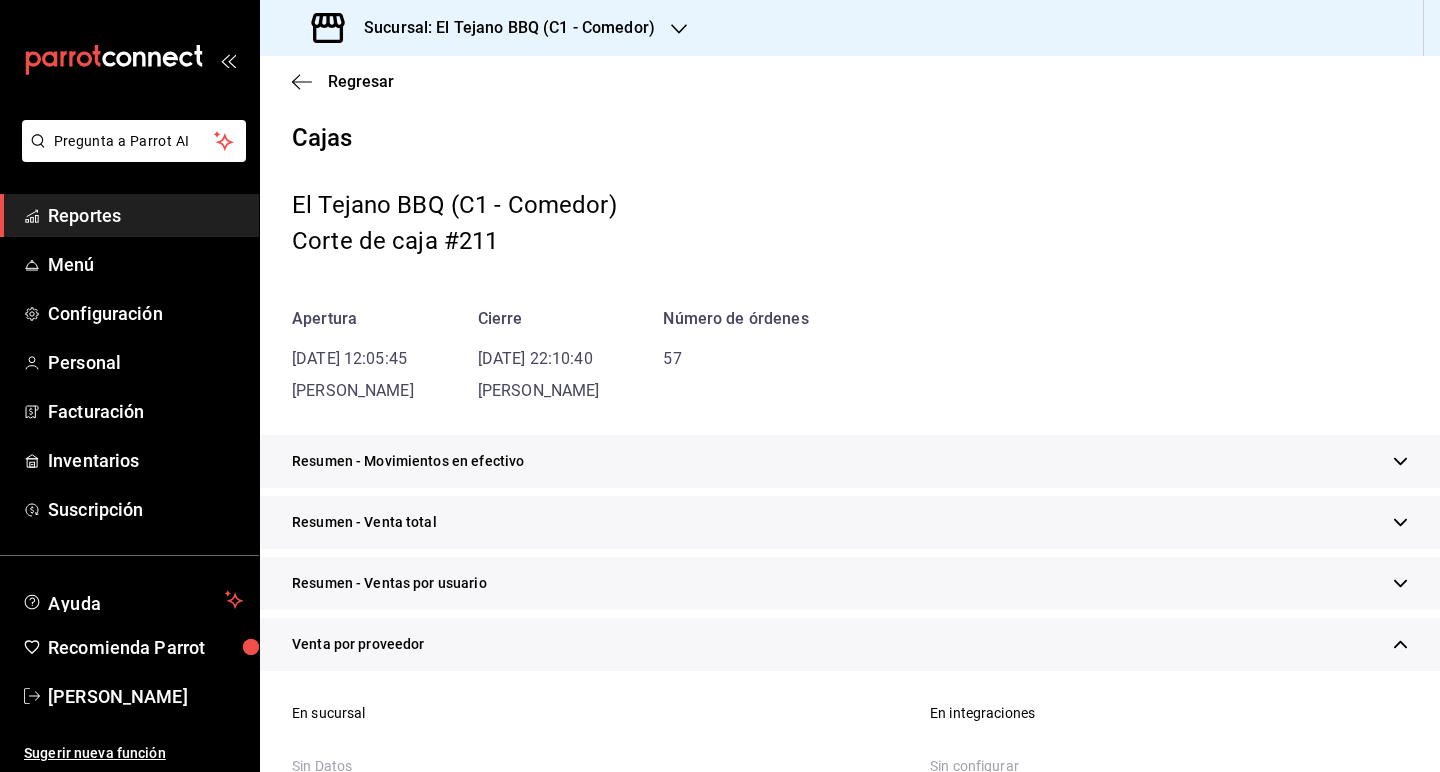 scroll, scrollTop: 0, scrollLeft: 0, axis: both 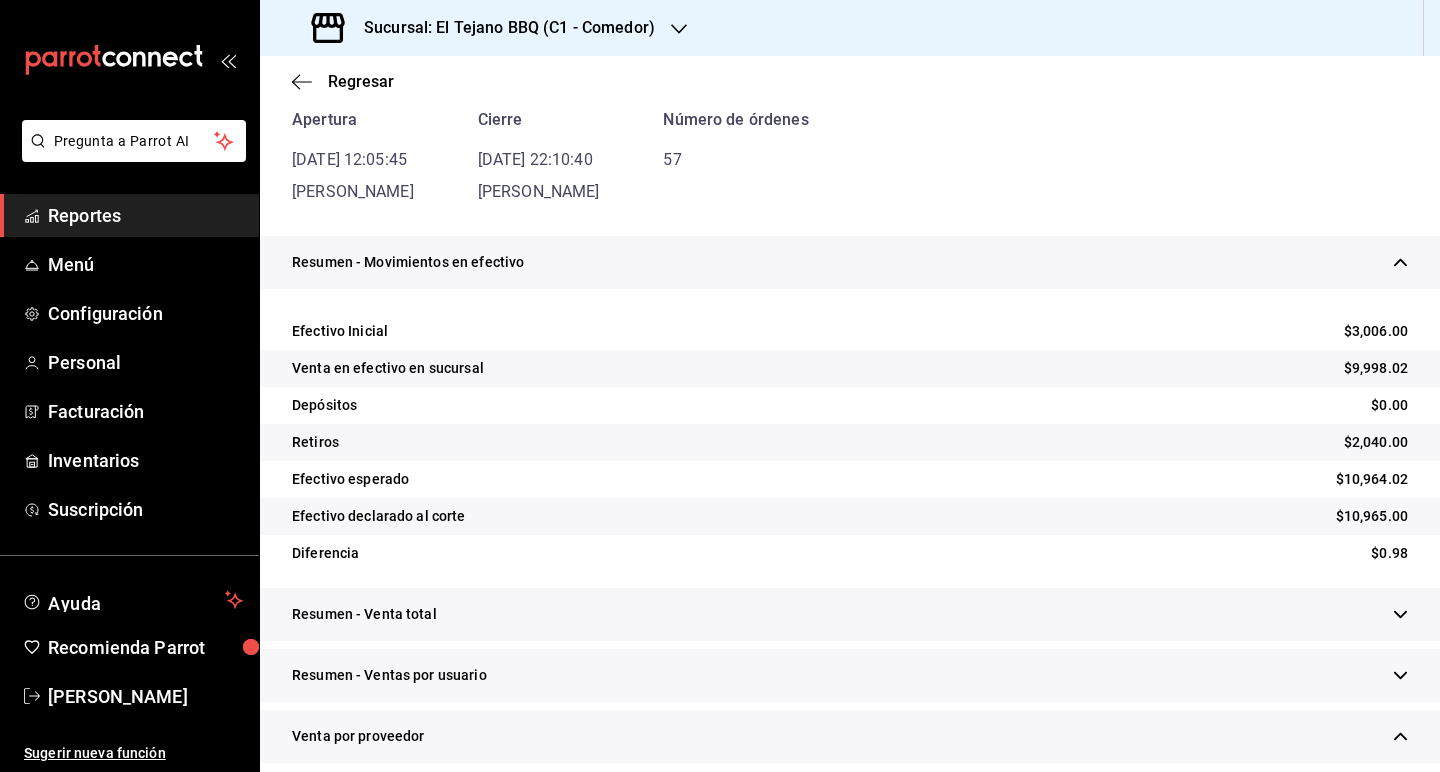 click on "Resumen - Venta total" at bounding box center [850, 614] 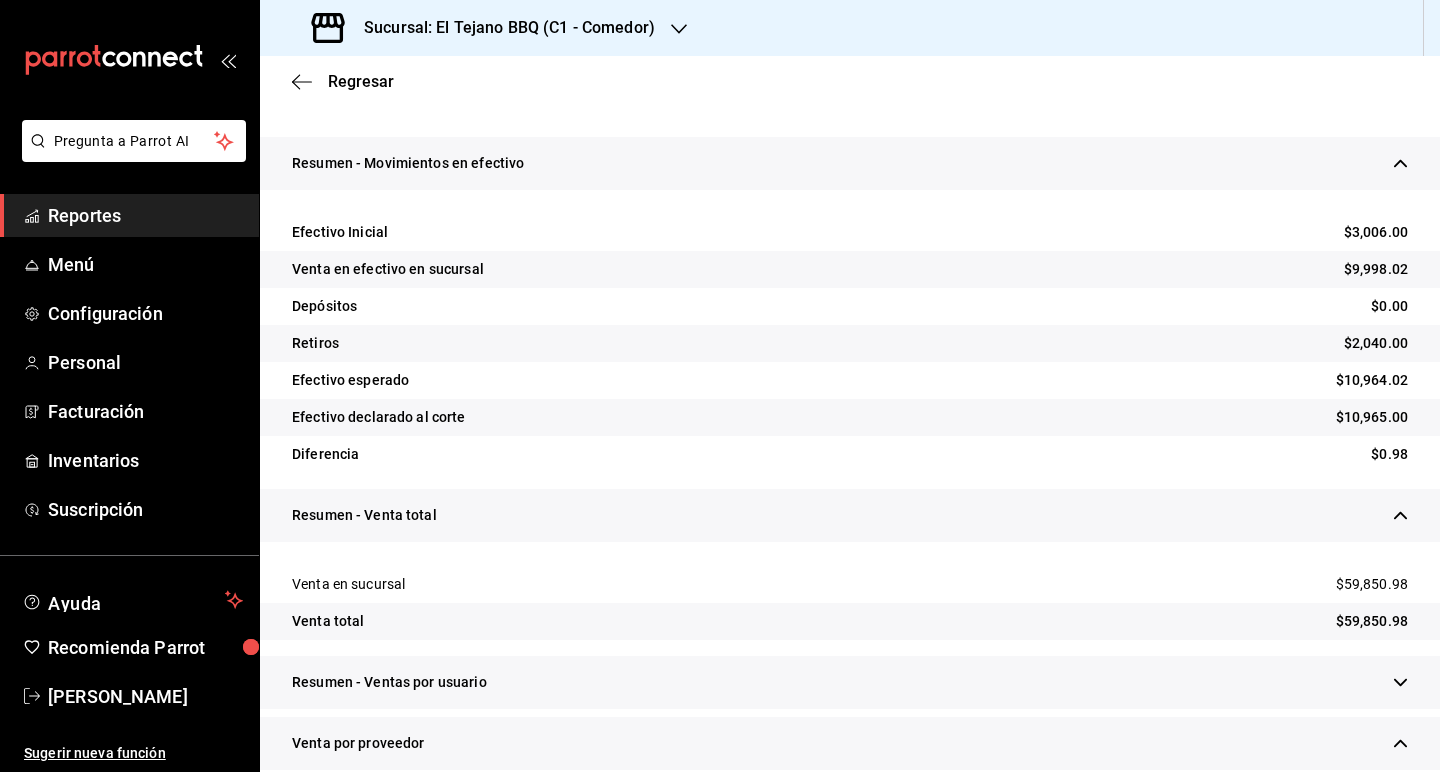 scroll, scrollTop: 419, scrollLeft: 0, axis: vertical 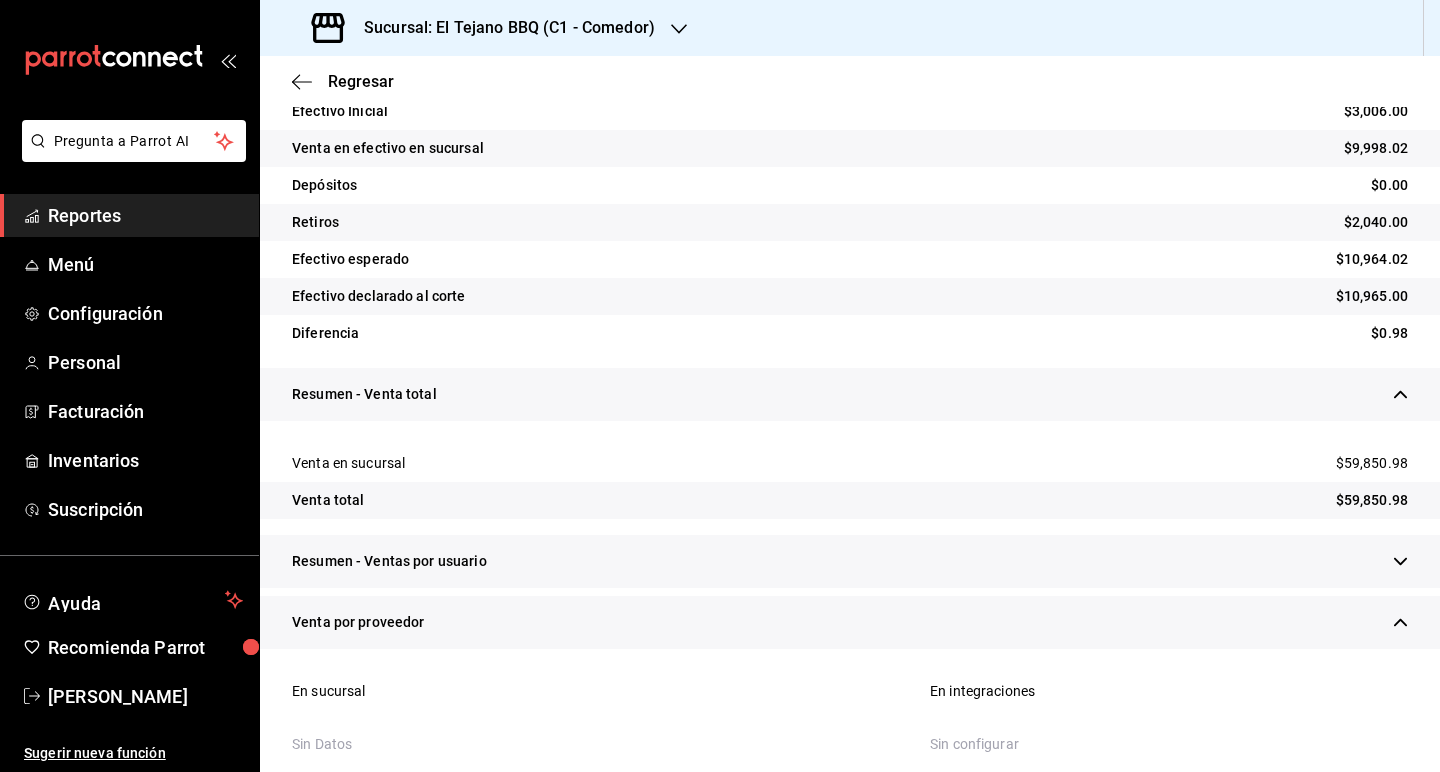 click on "Venta por proveedor" at bounding box center (850, 622) 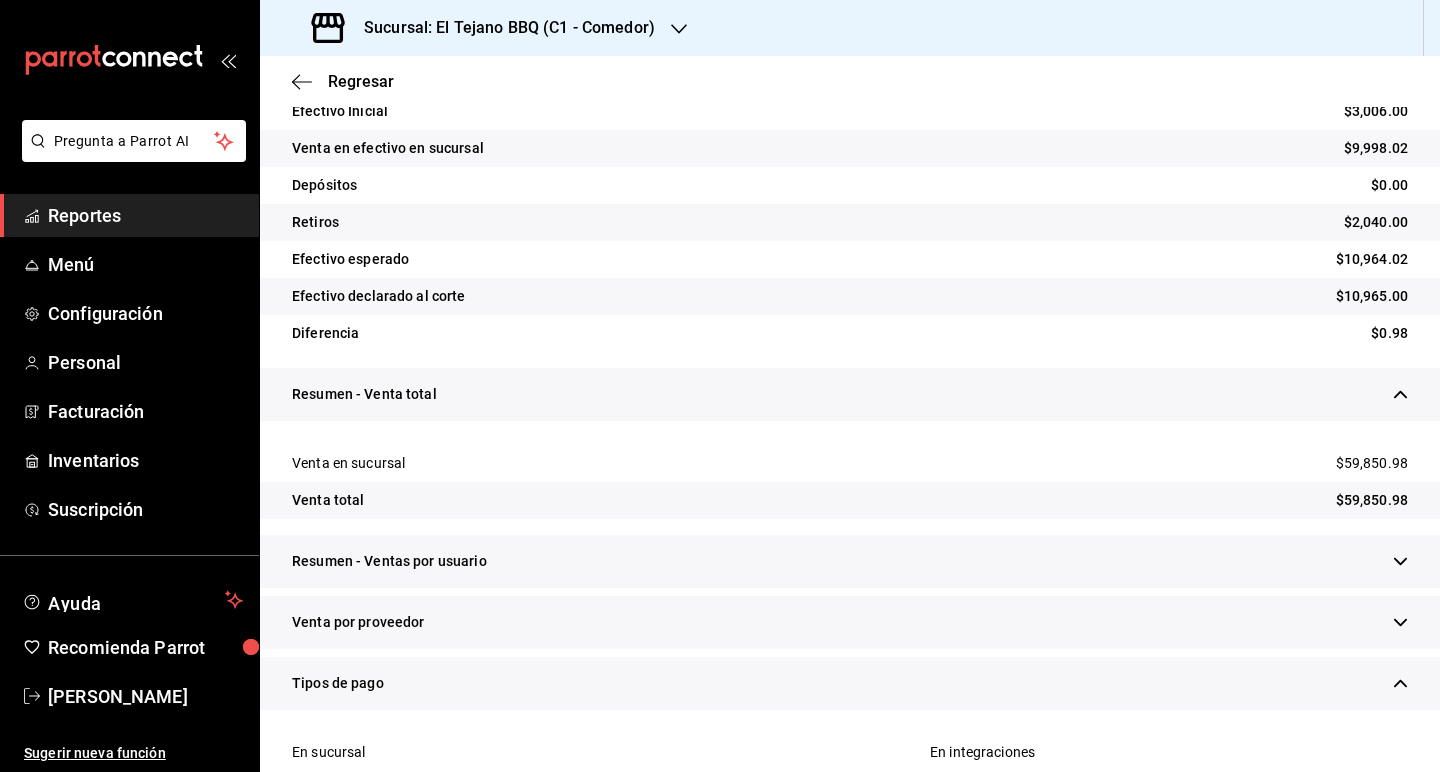 click on "Resumen - Ventas por usuario" at bounding box center [850, 561] 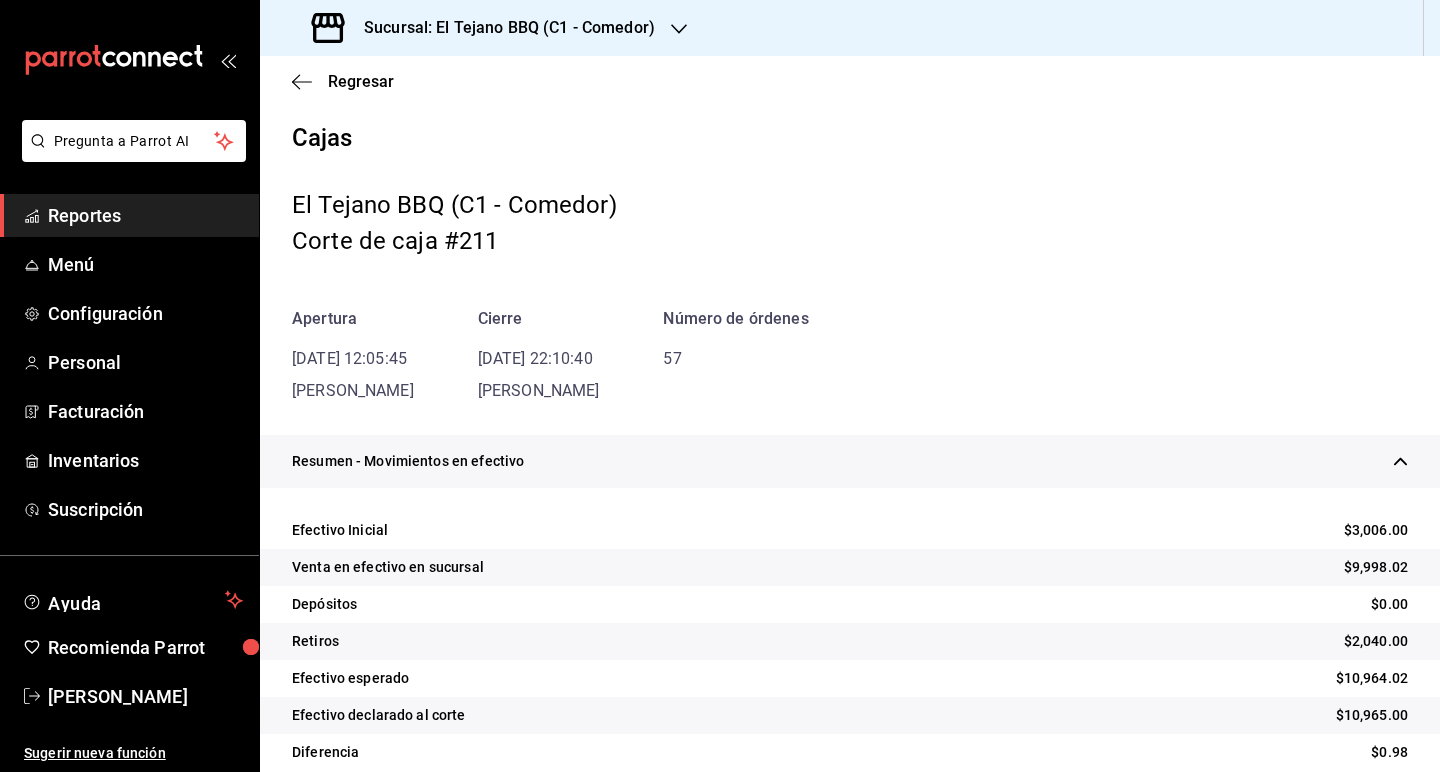 scroll, scrollTop: 0, scrollLeft: 0, axis: both 